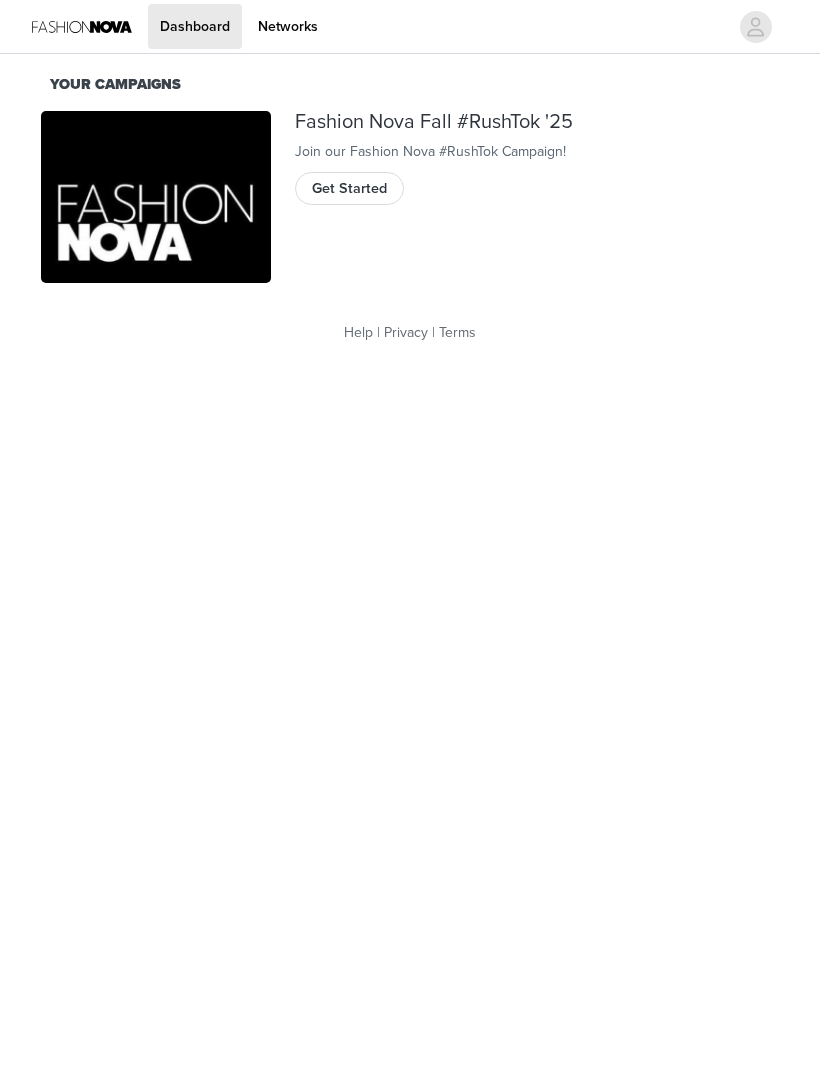 scroll, scrollTop: 0, scrollLeft: 0, axis: both 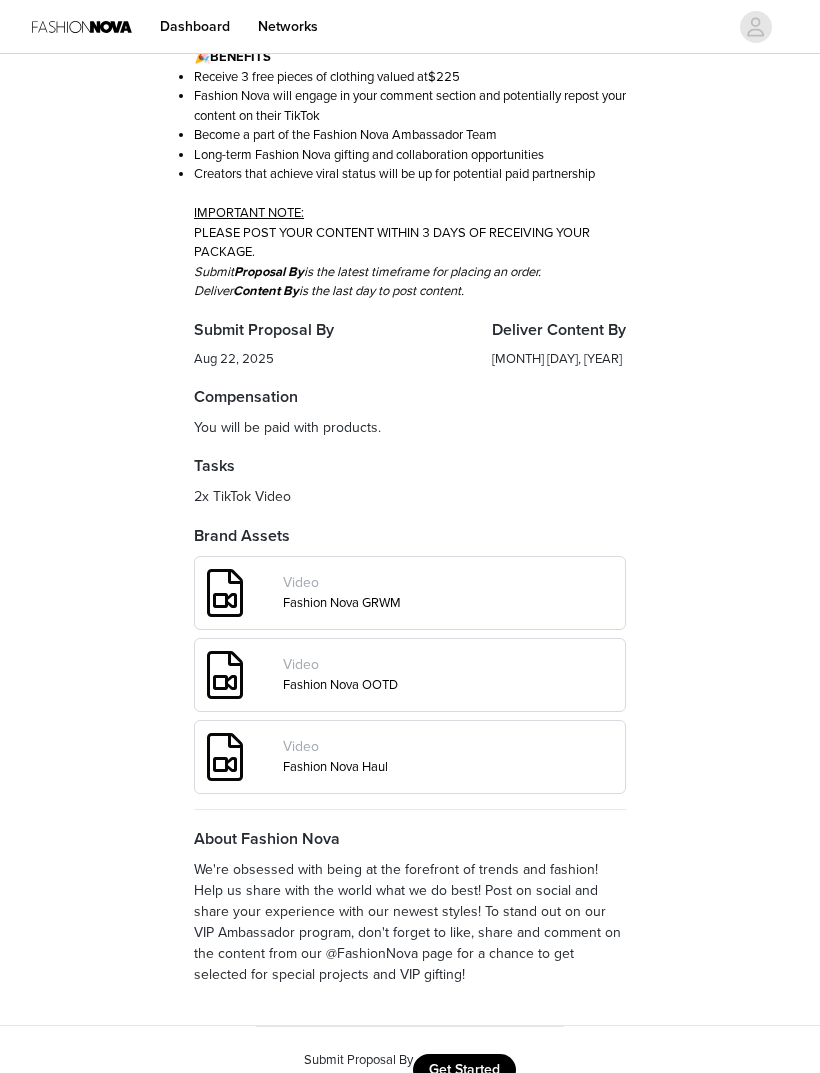 click on "Get Started" at bounding box center [464, 1070] 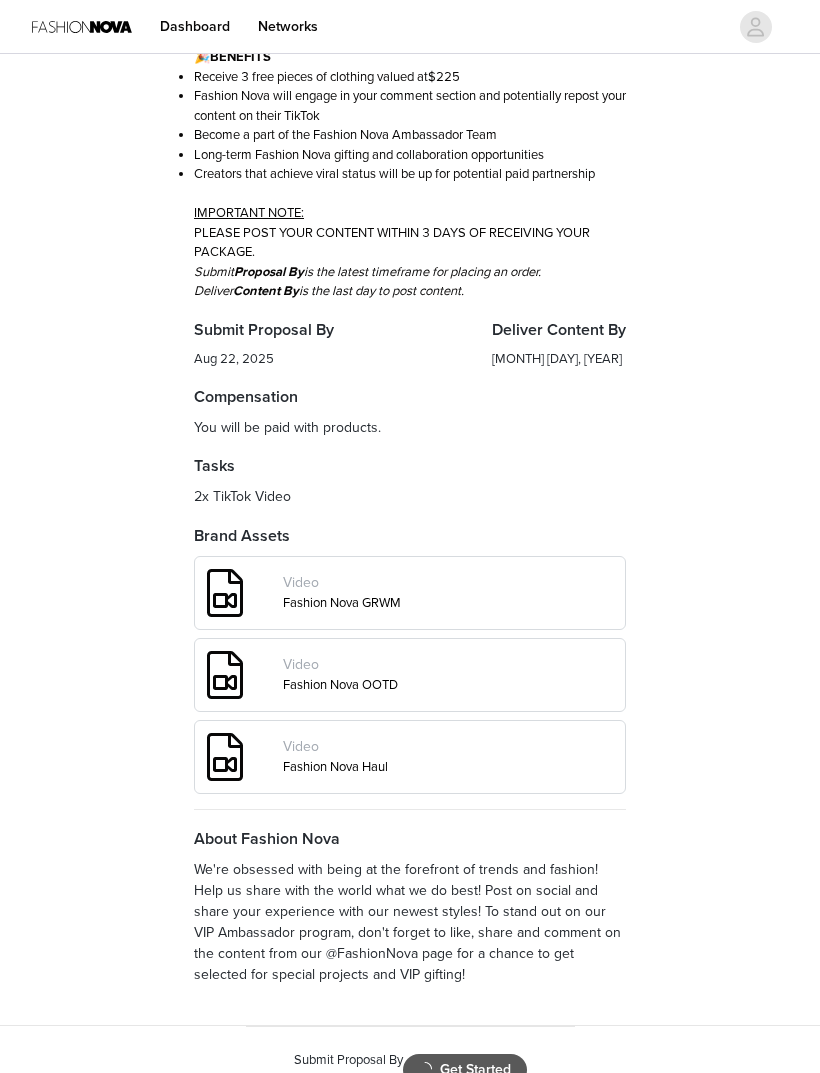 scroll, scrollTop: 0, scrollLeft: 0, axis: both 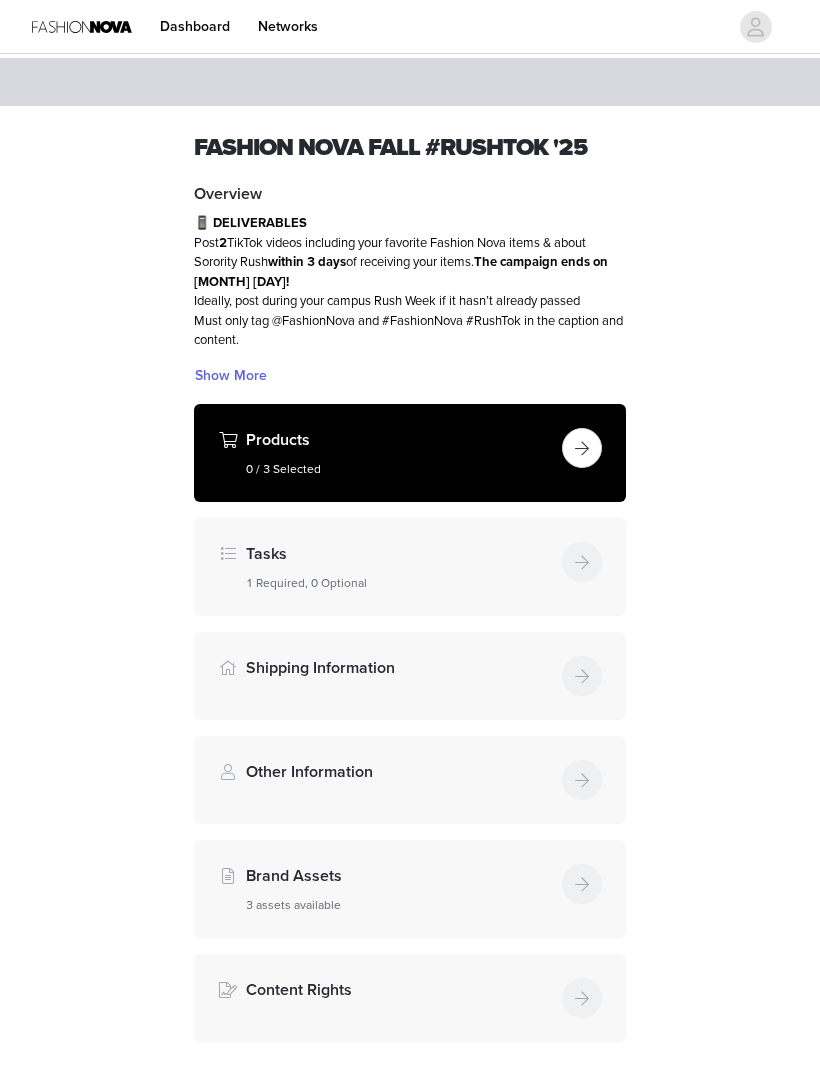 click at bounding box center (582, 448) 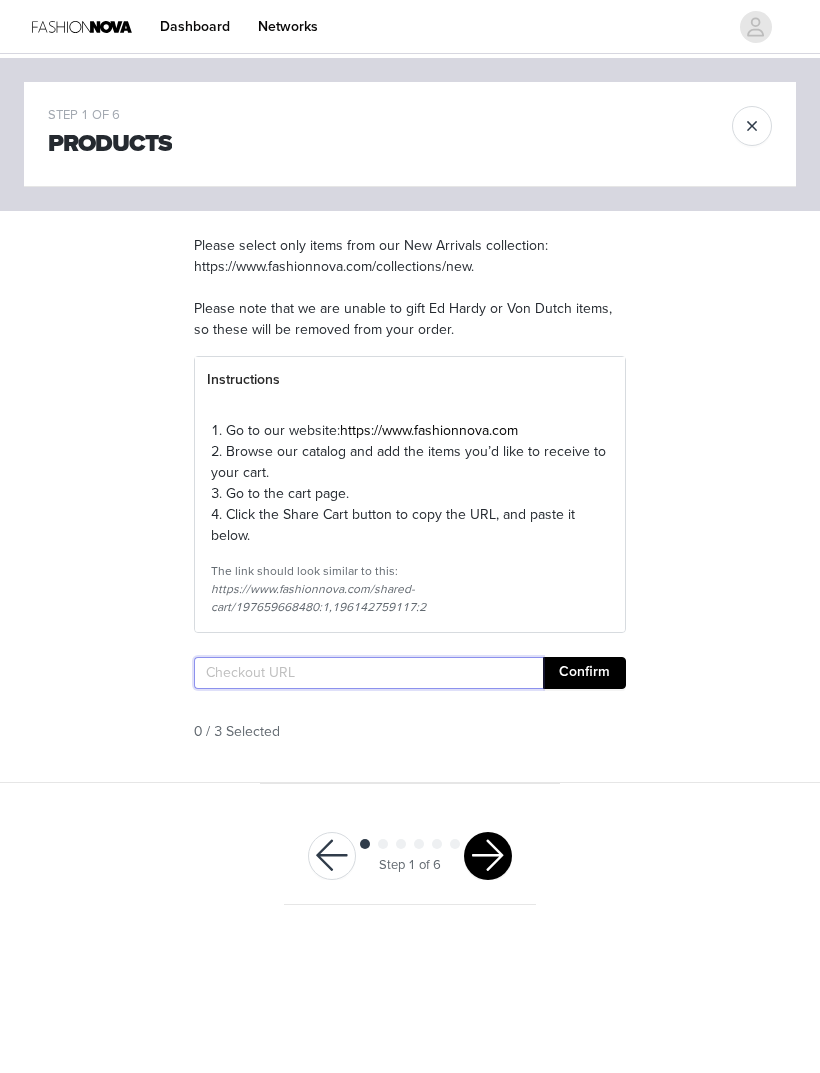 click at bounding box center [368, 673] 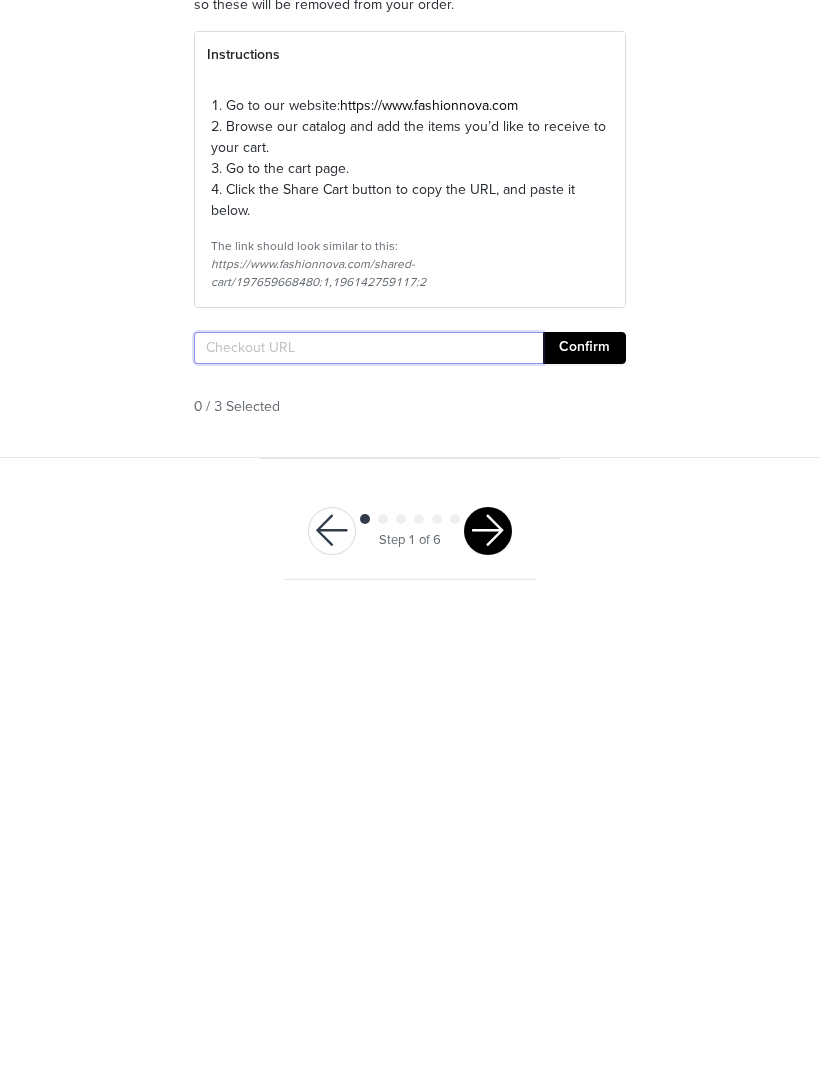 click at bounding box center (368, 673) 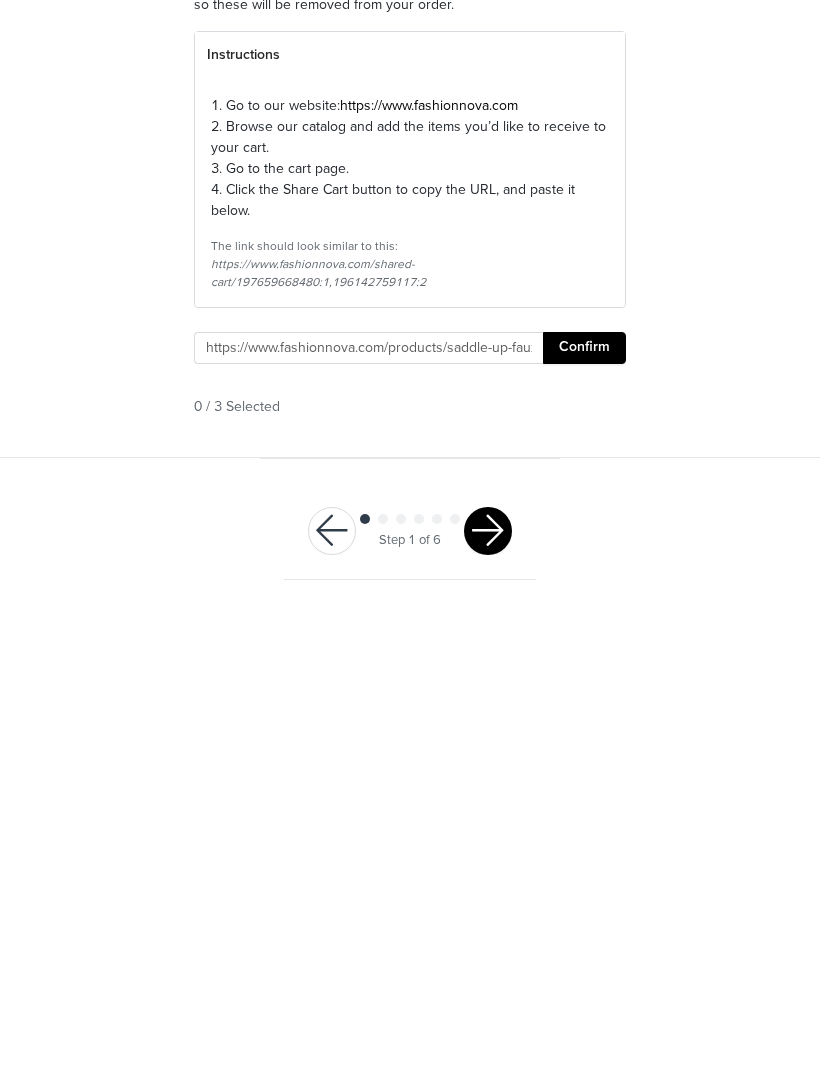click on "Confirm" at bounding box center (584, 673) 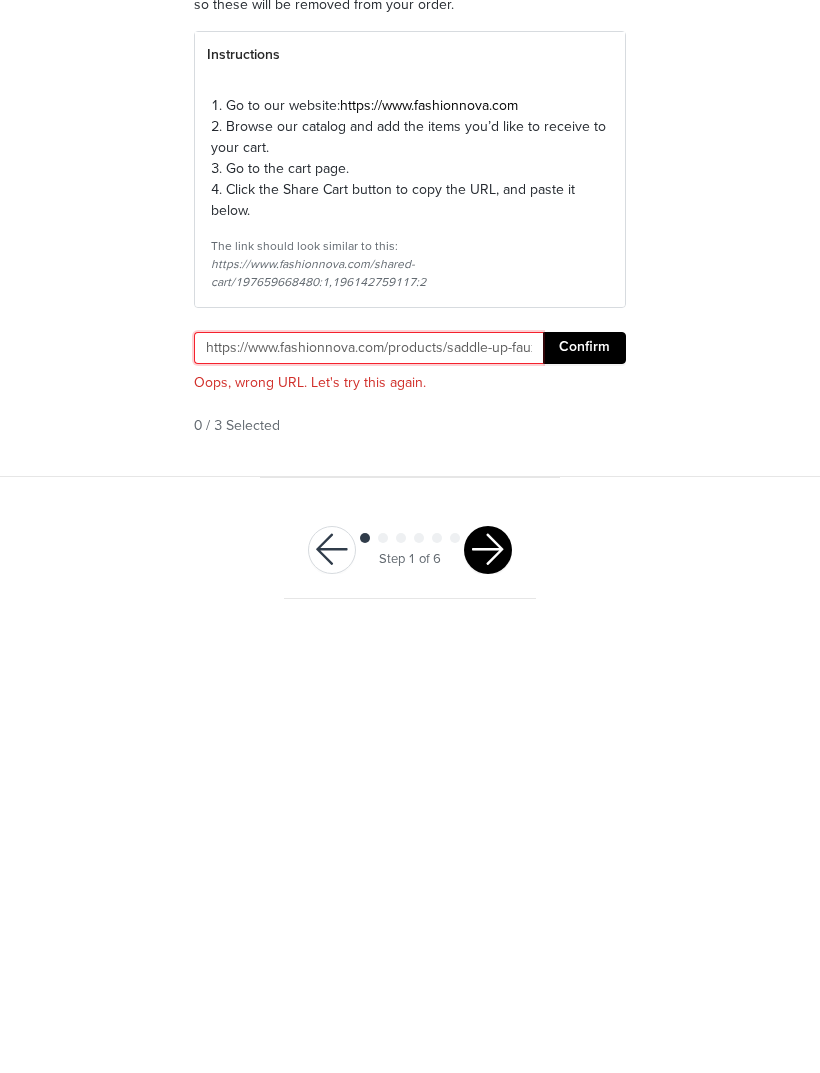 type on "https://www.fashionnova.com/" 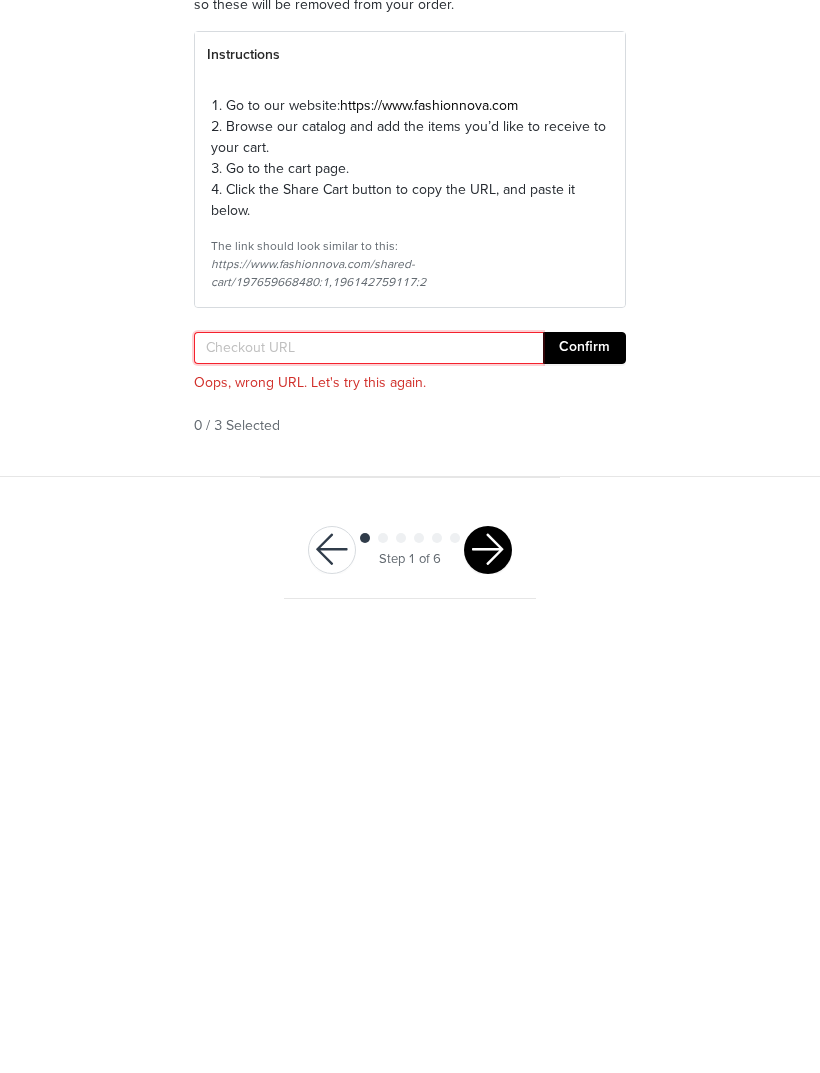 click at bounding box center (368, 673) 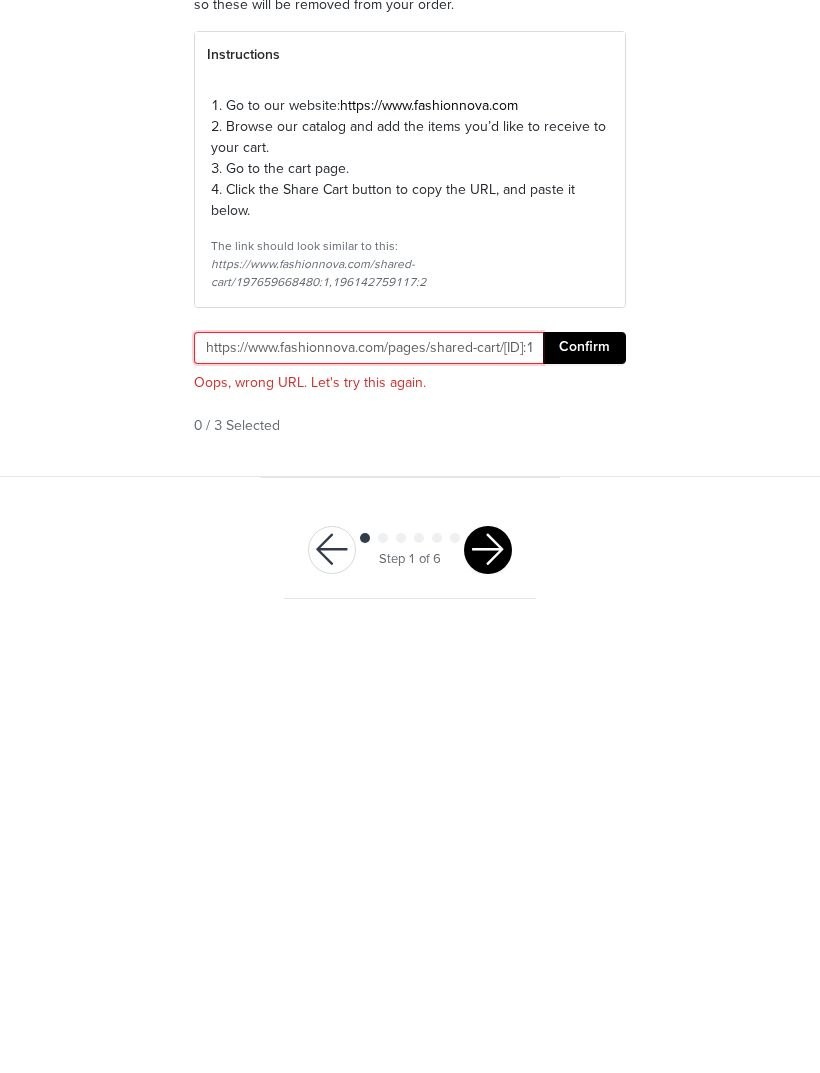 type on "https://www.fashionnova.com/pages/shared-cart/[ID]:1,[ID]:1,[ID]:1" 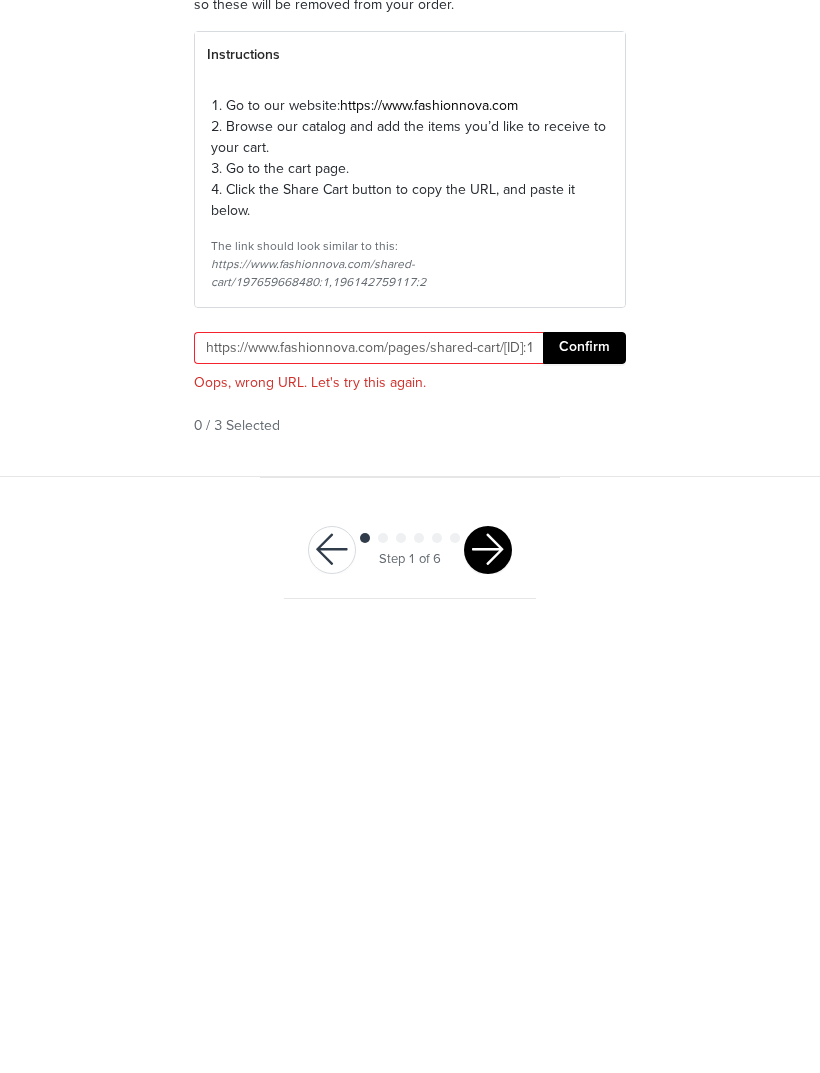 click on "Confirm" at bounding box center [584, 673] 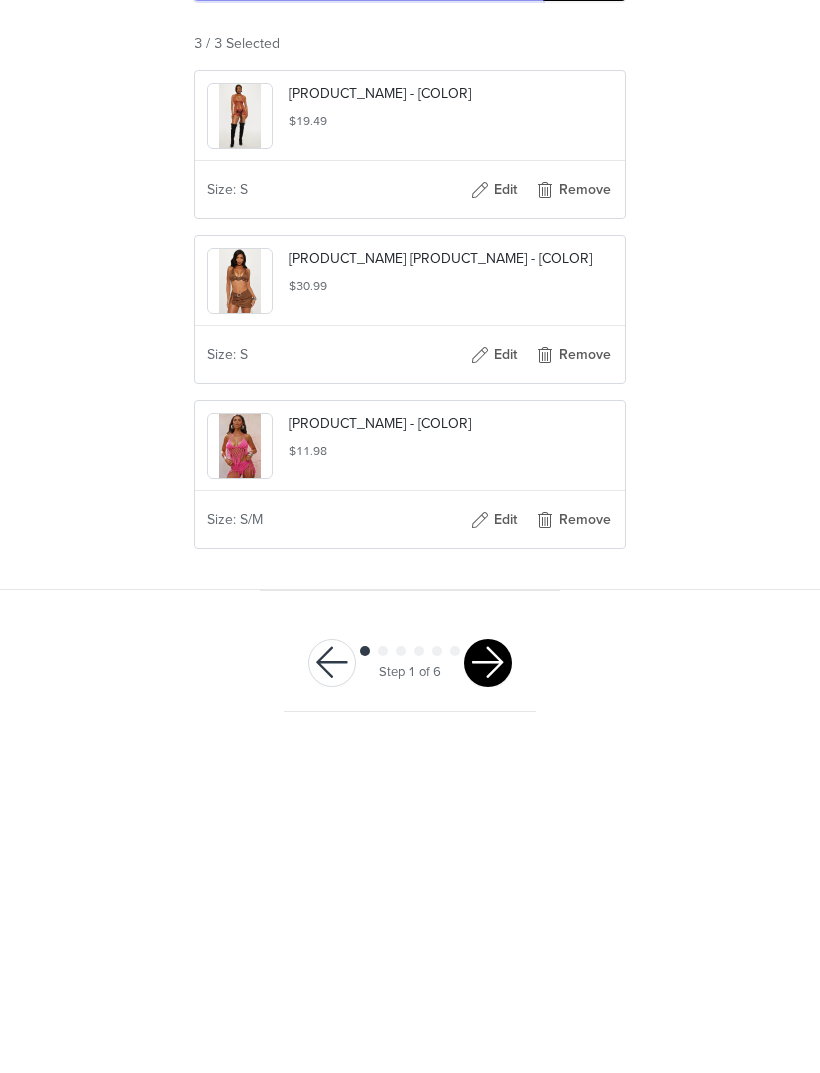 scroll, scrollTop: 371, scrollLeft: 0, axis: vertical 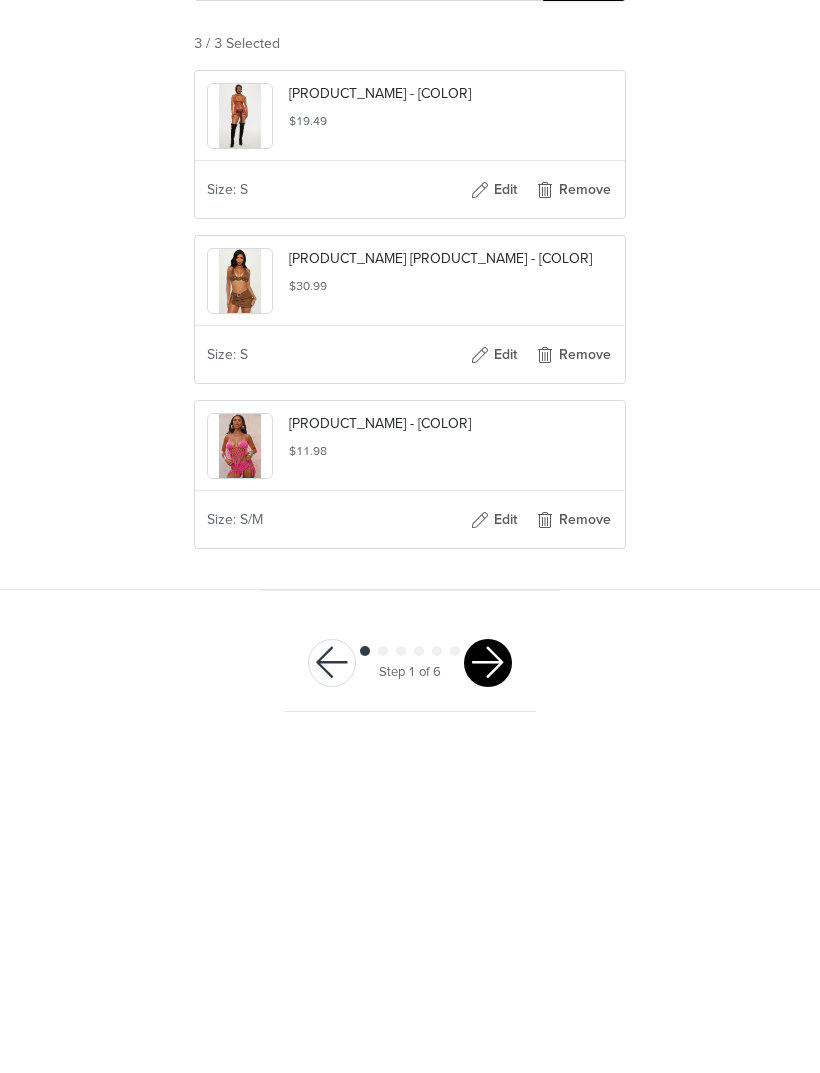 click at bounding box center [488, 1000] 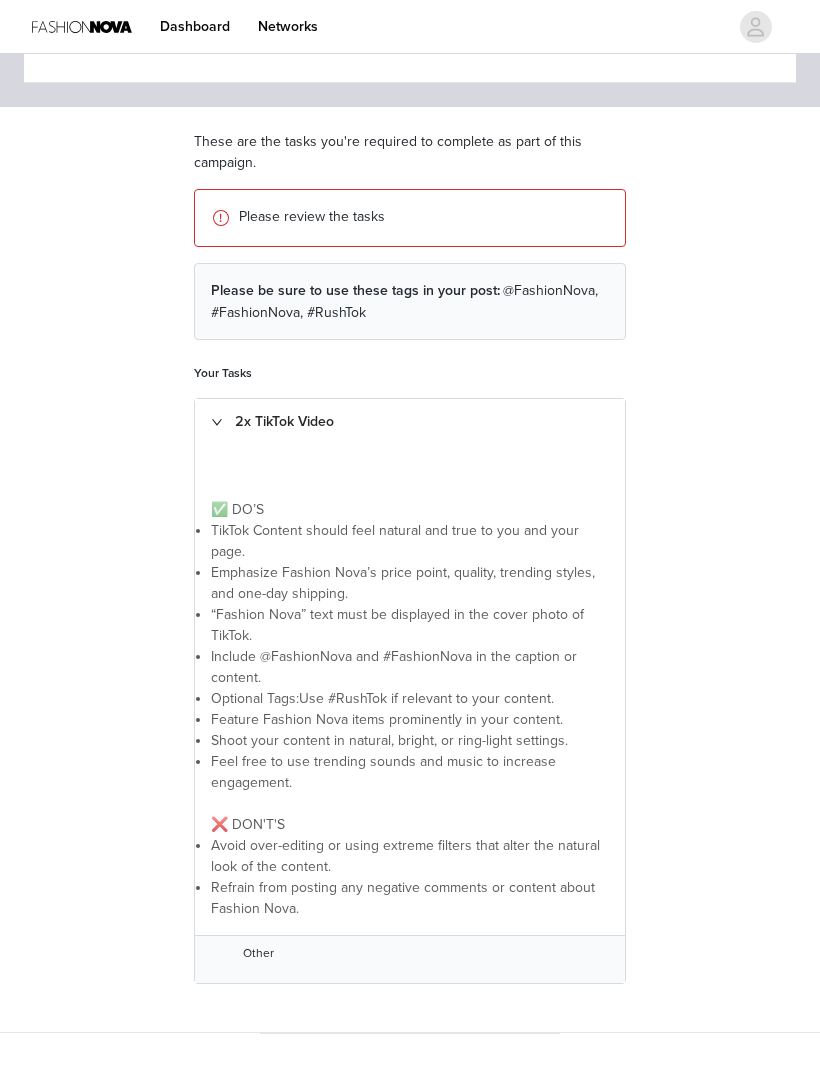 scroll, scrollTop: 143, scrollLeft: 0, axis: vertical 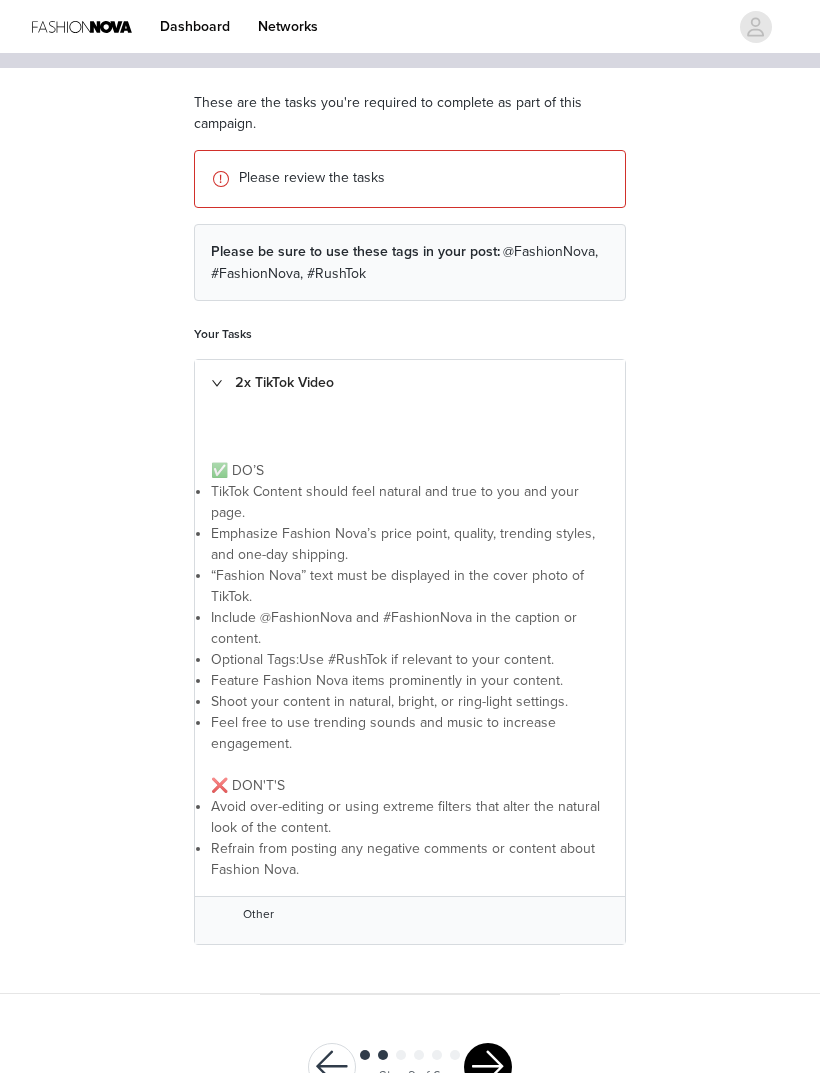 click at bounding box center [488, 1067] 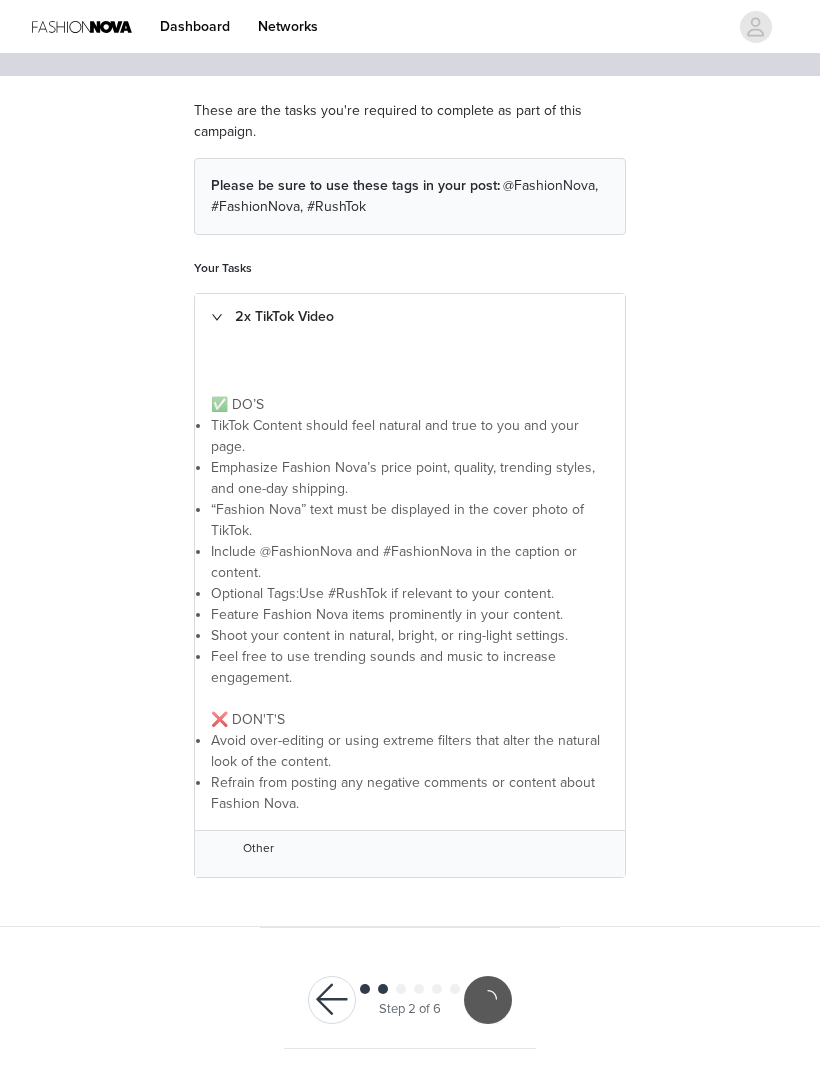 scroll, scrollTop: 69, scrollLeft: 0, axis: vertical 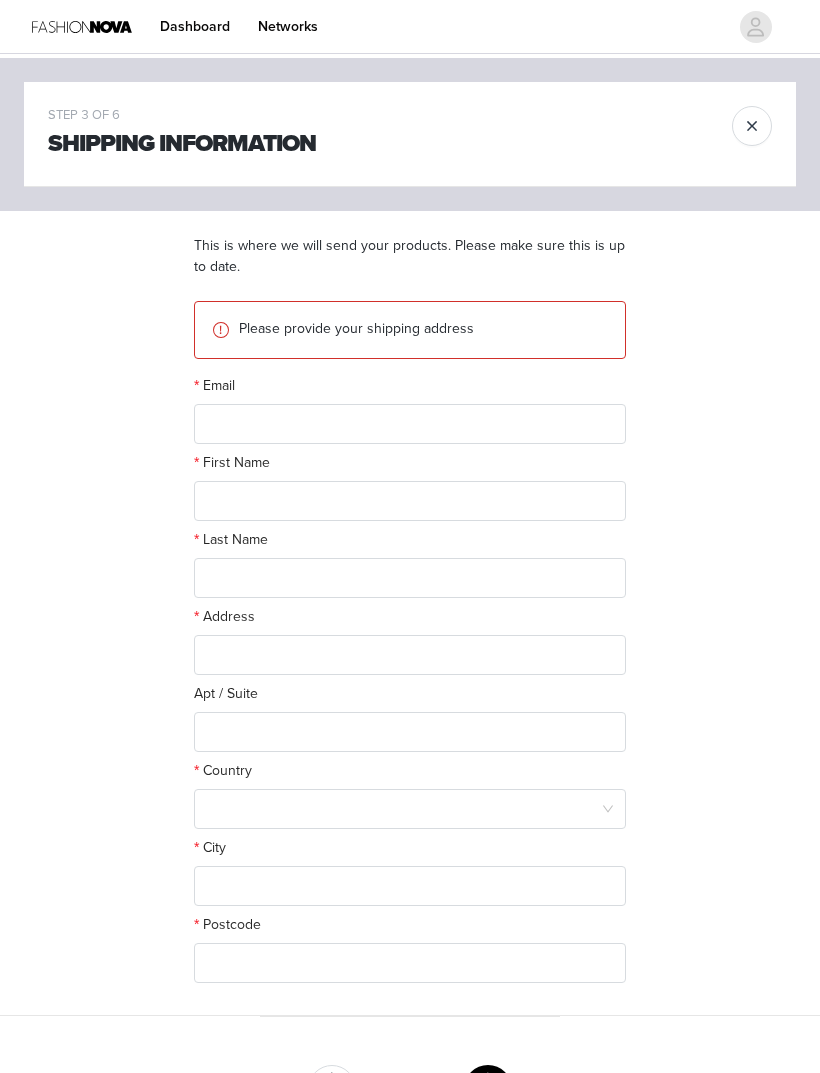 click on "Email" at bounding box center (410, 389) 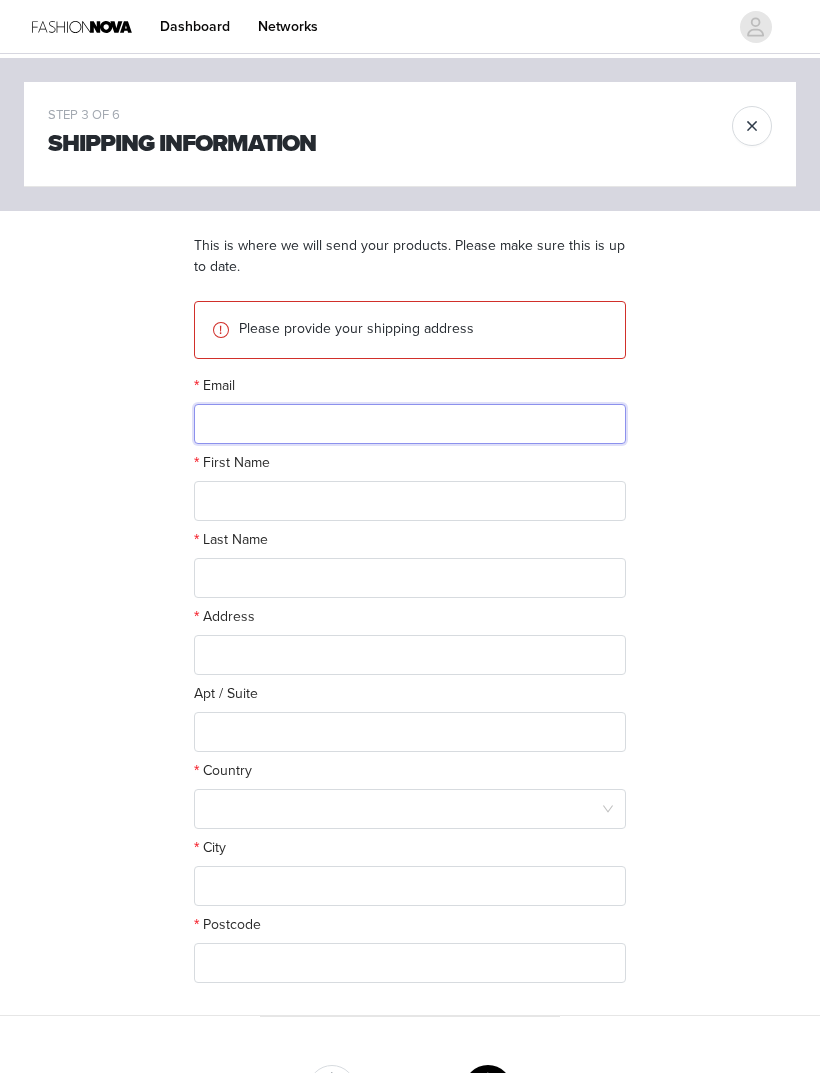 click at bounding box center [410, 424] 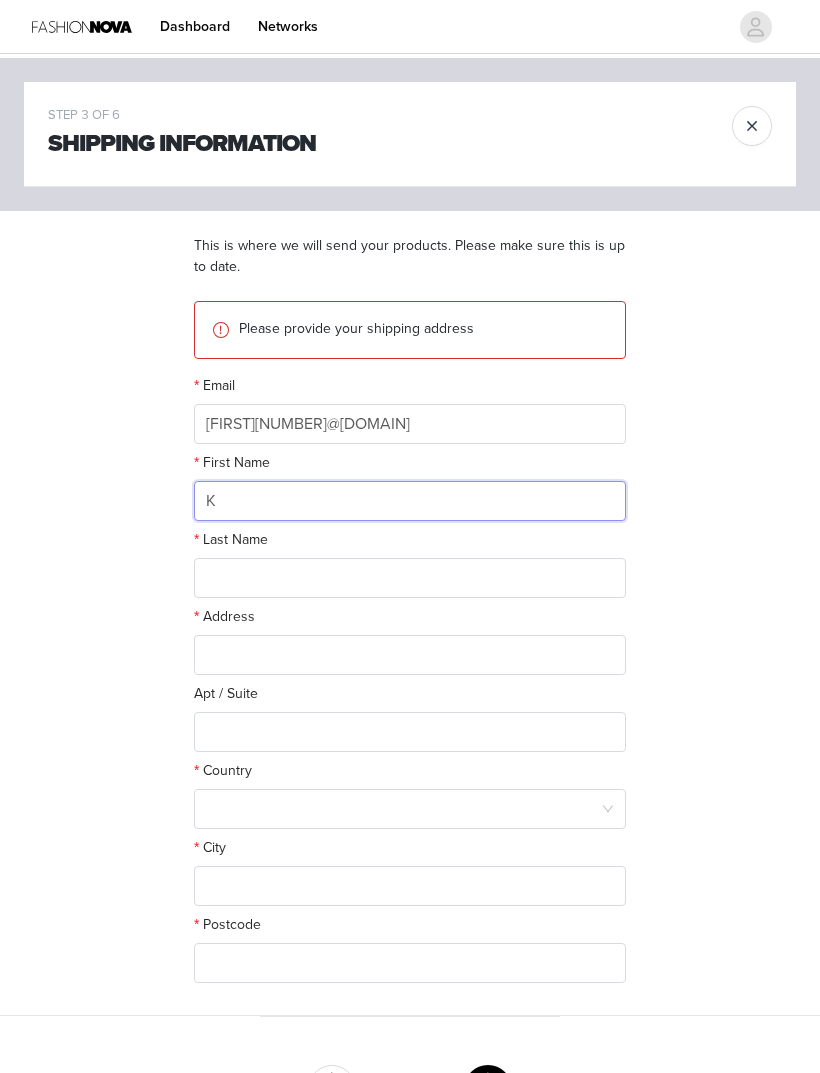 type on "Ka" 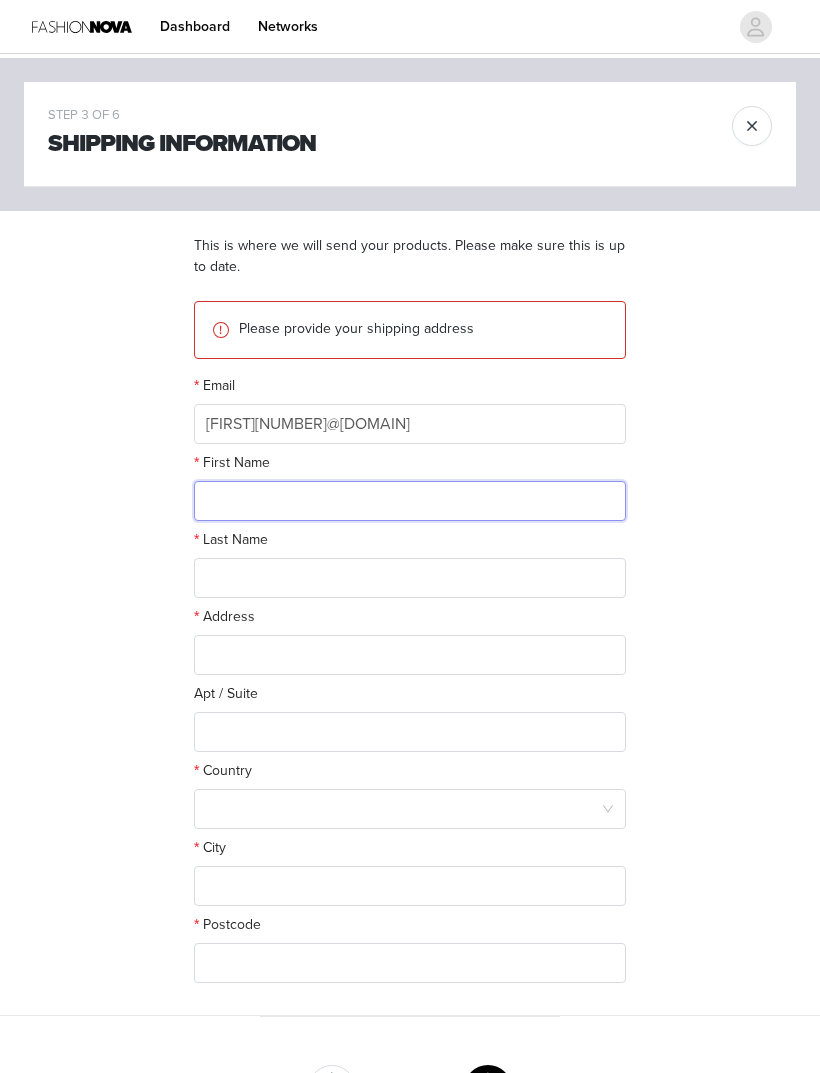 type on "[FIRST]" 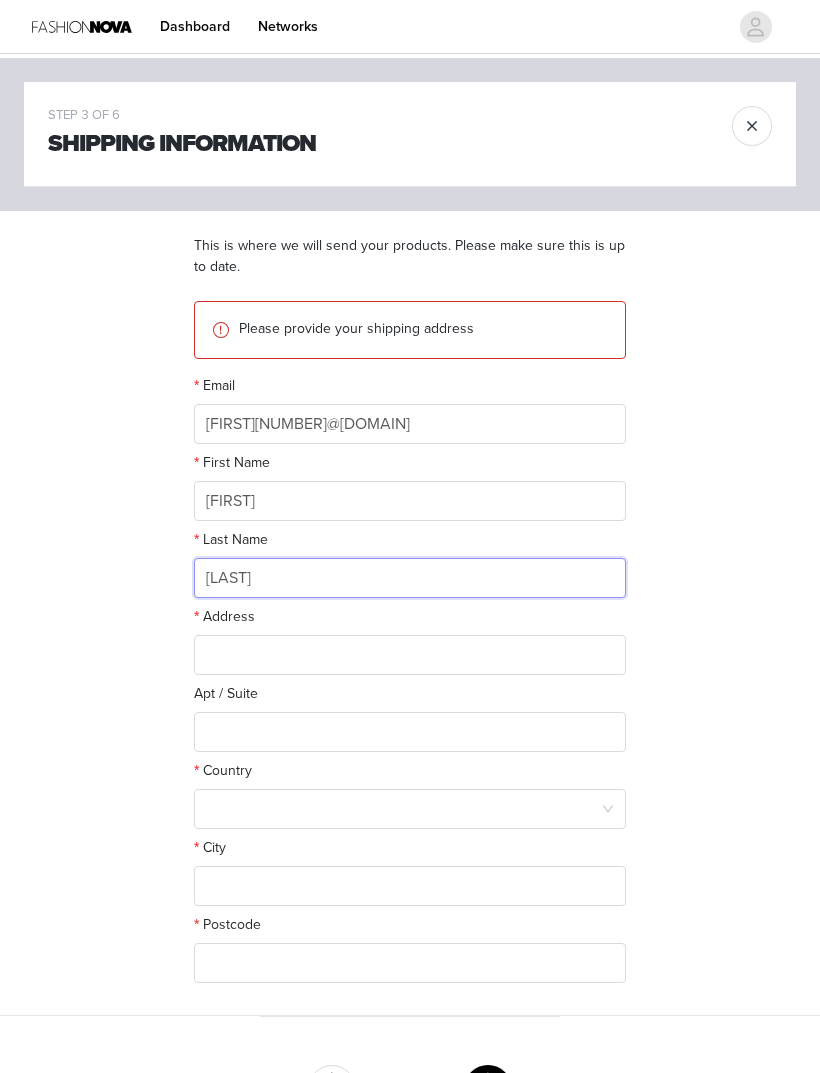 type on "[LAST]" 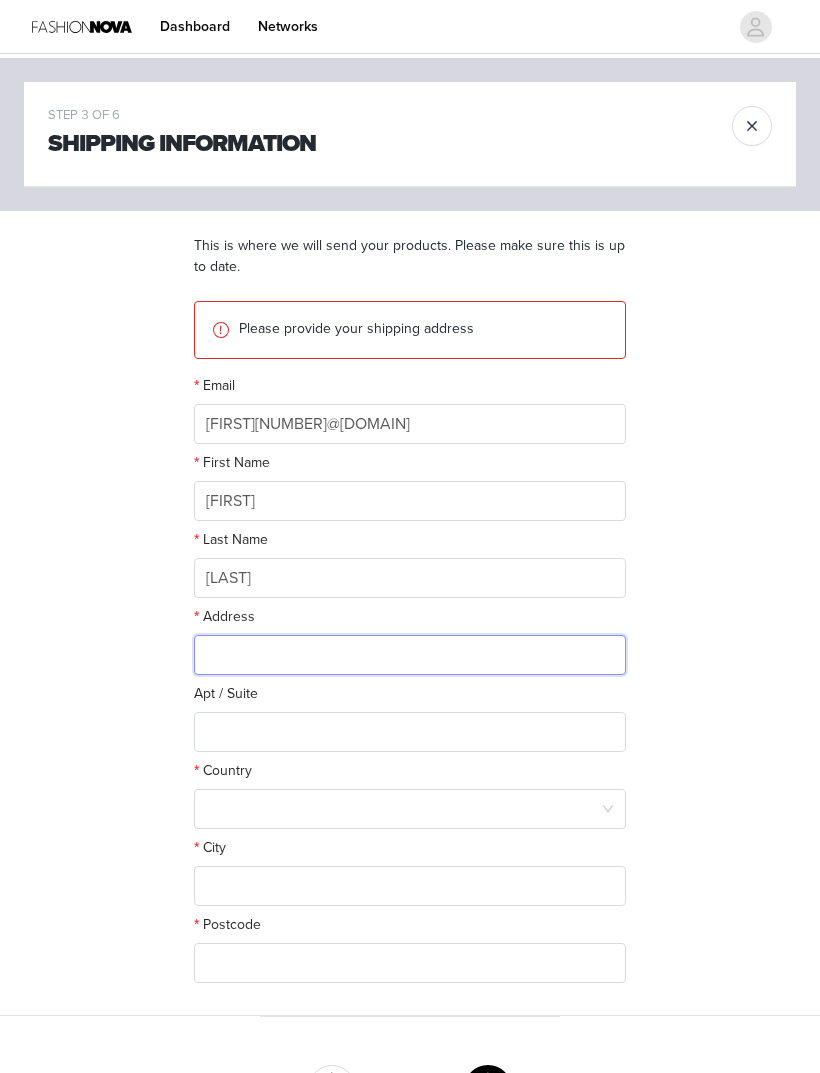 click at bounding box center [410, 655] 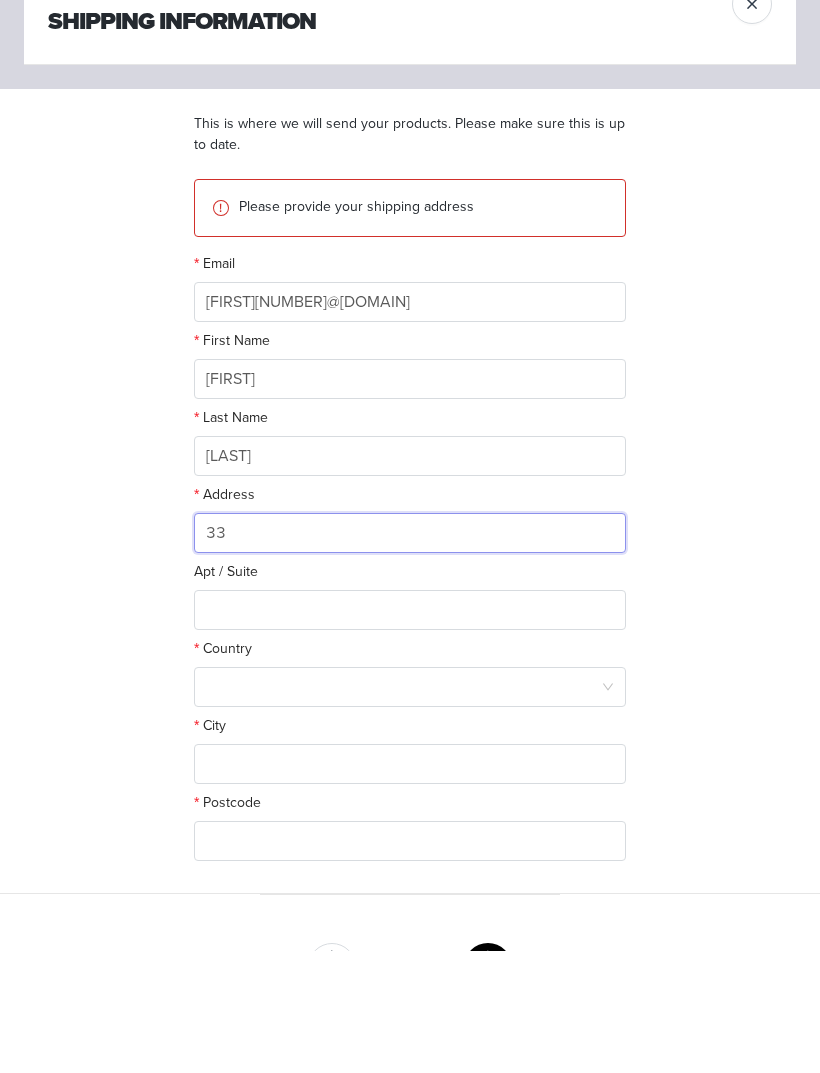 type on "3" 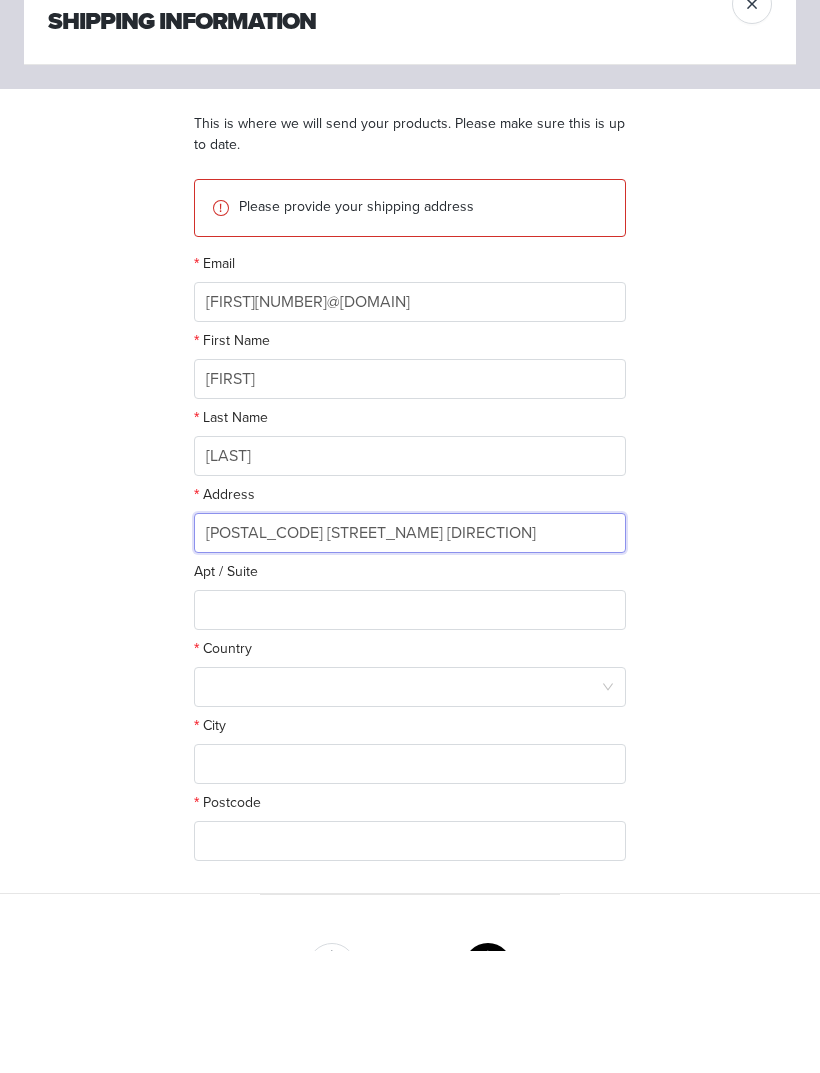 type on "[POSTAL_CODE] [STREET_NAME] [DIRECTION]" 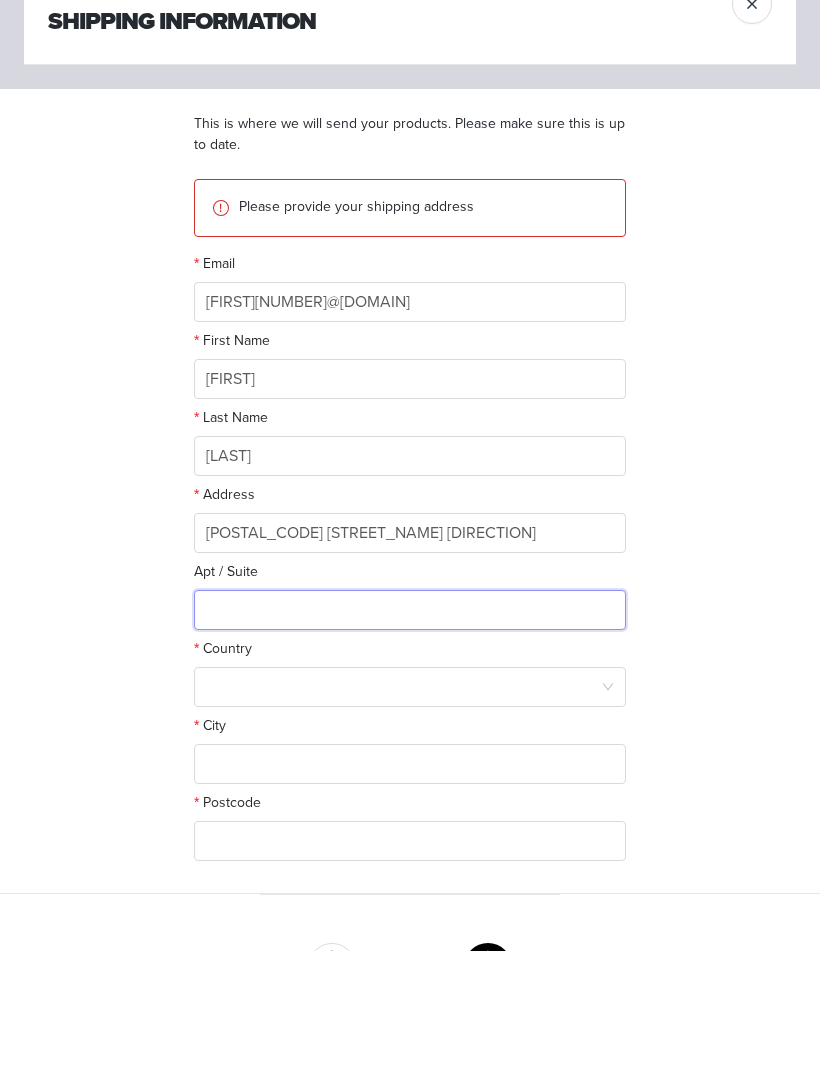 click at bounding box center [410, 732] 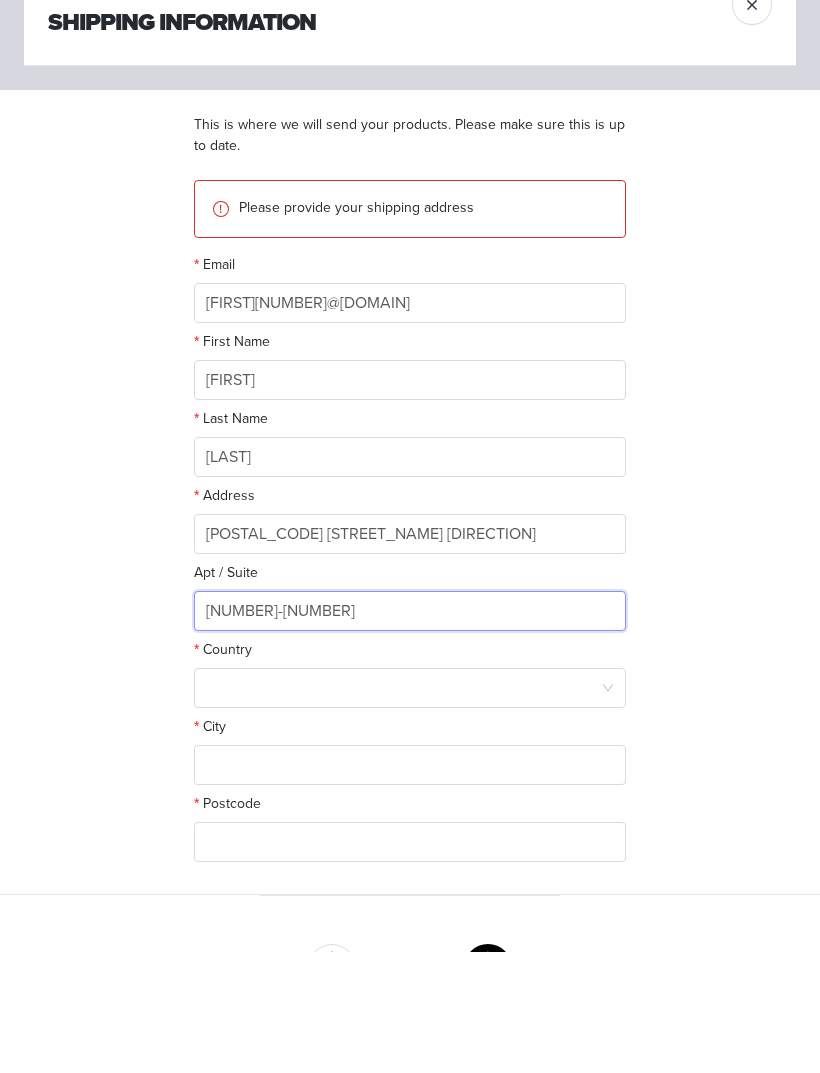 type on "[NUMBER]-[NUMBER]" 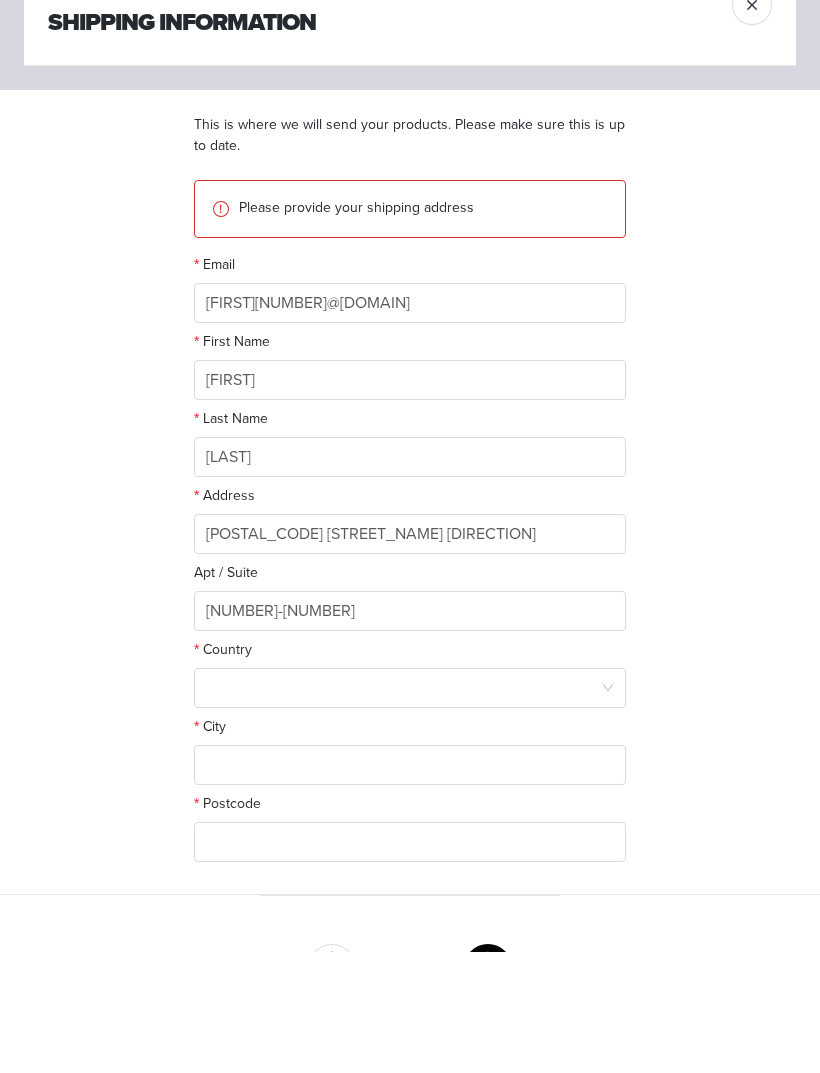 click on "Country" at bounding box center [410, 774] 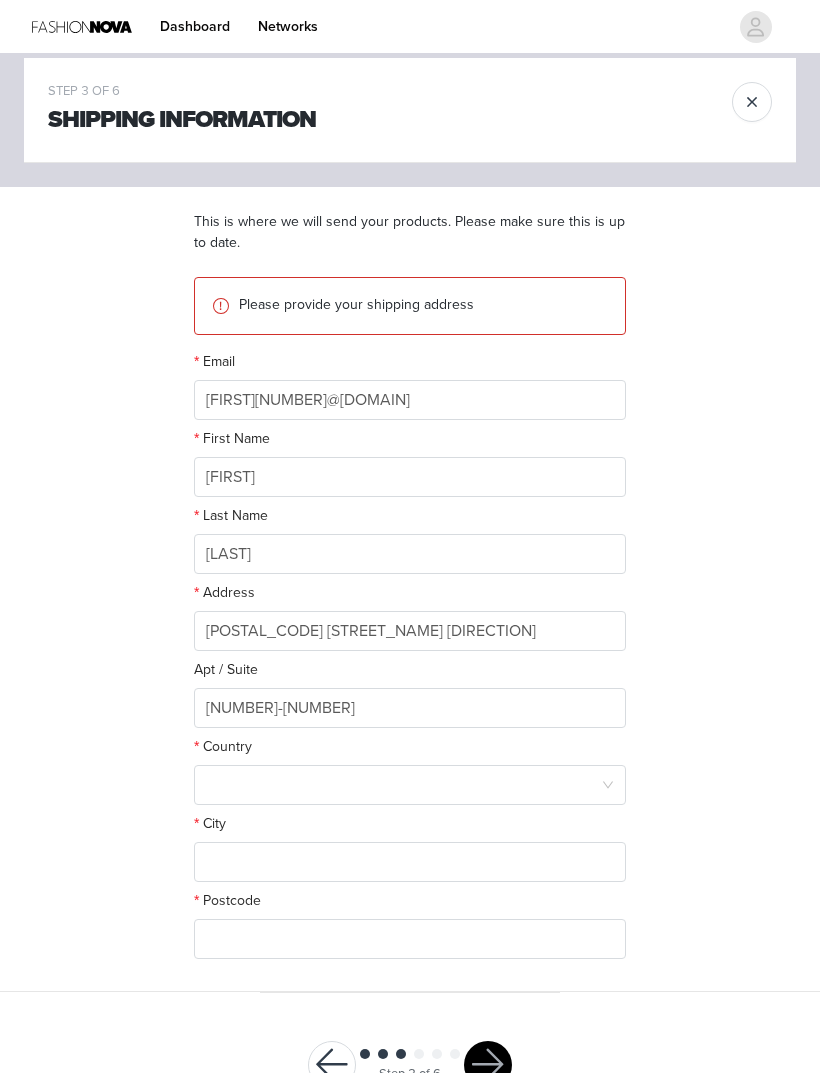 click at bounding box center (403, 785) 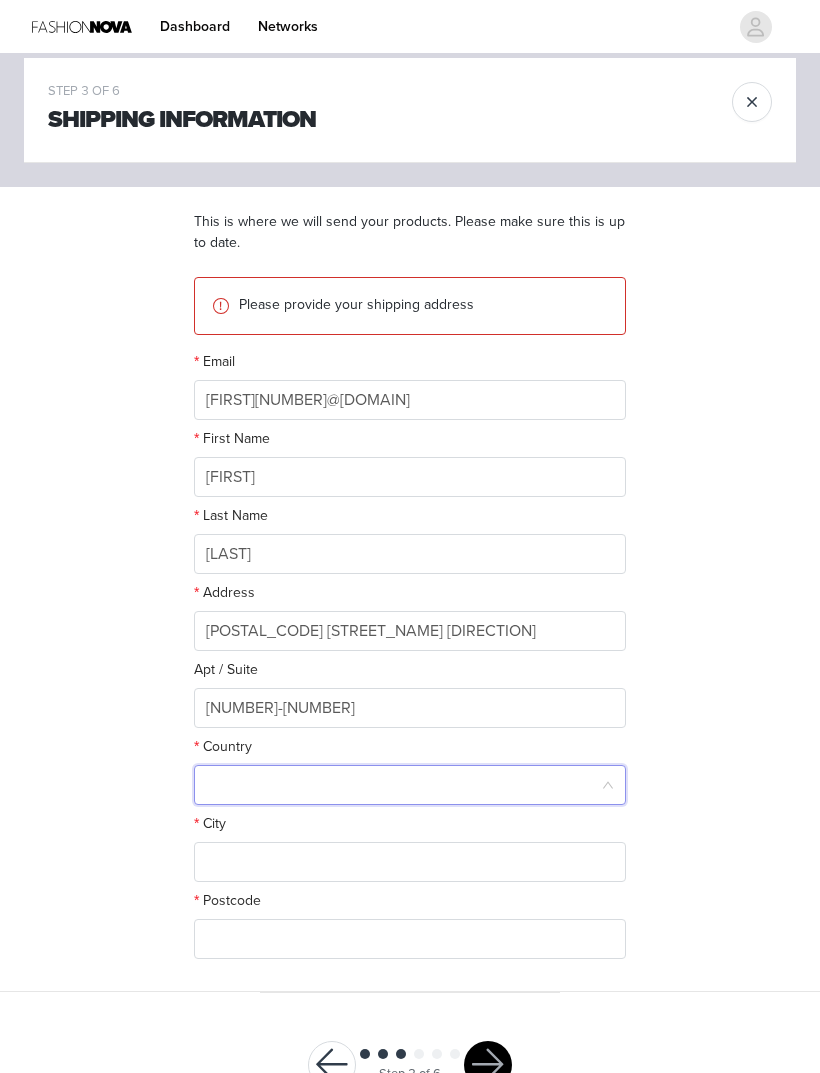 scroll, scrollTop: 88, scrollLeft: 0, axis: vertical 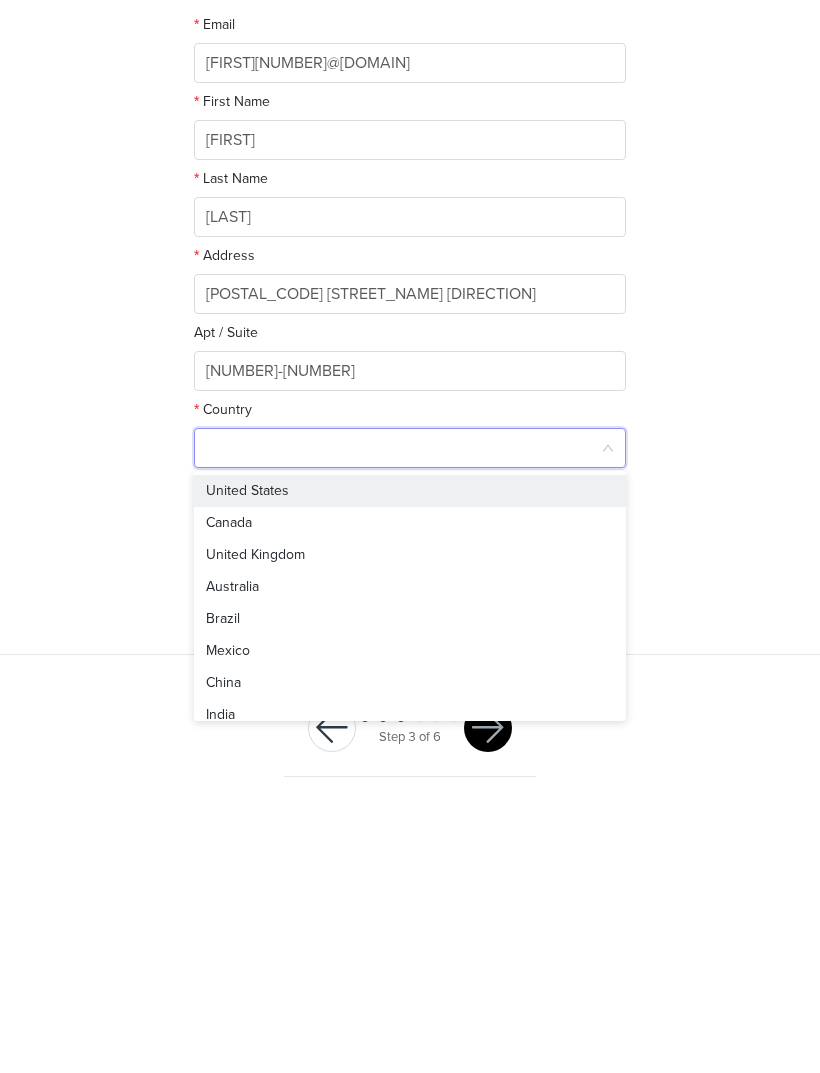 click on "United States" at bounding box center (410, 764) 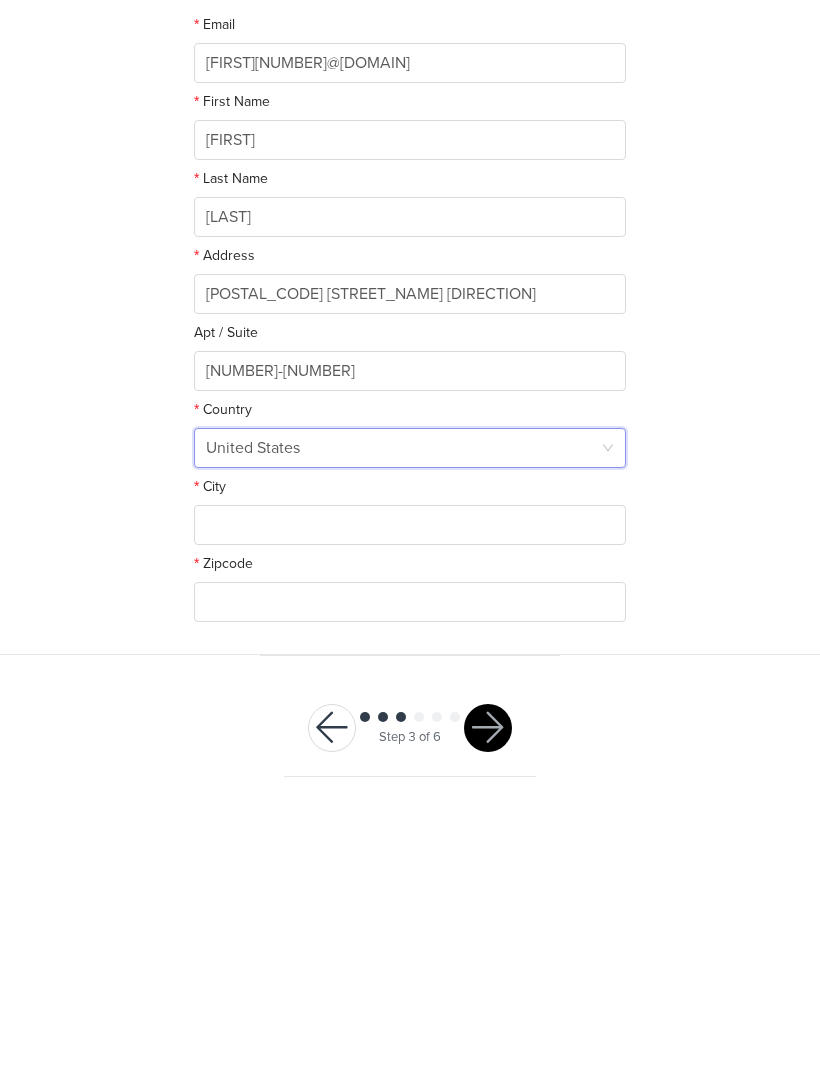 scroll, scrollTop: 24, scrollLeft: 0, axis: vertical 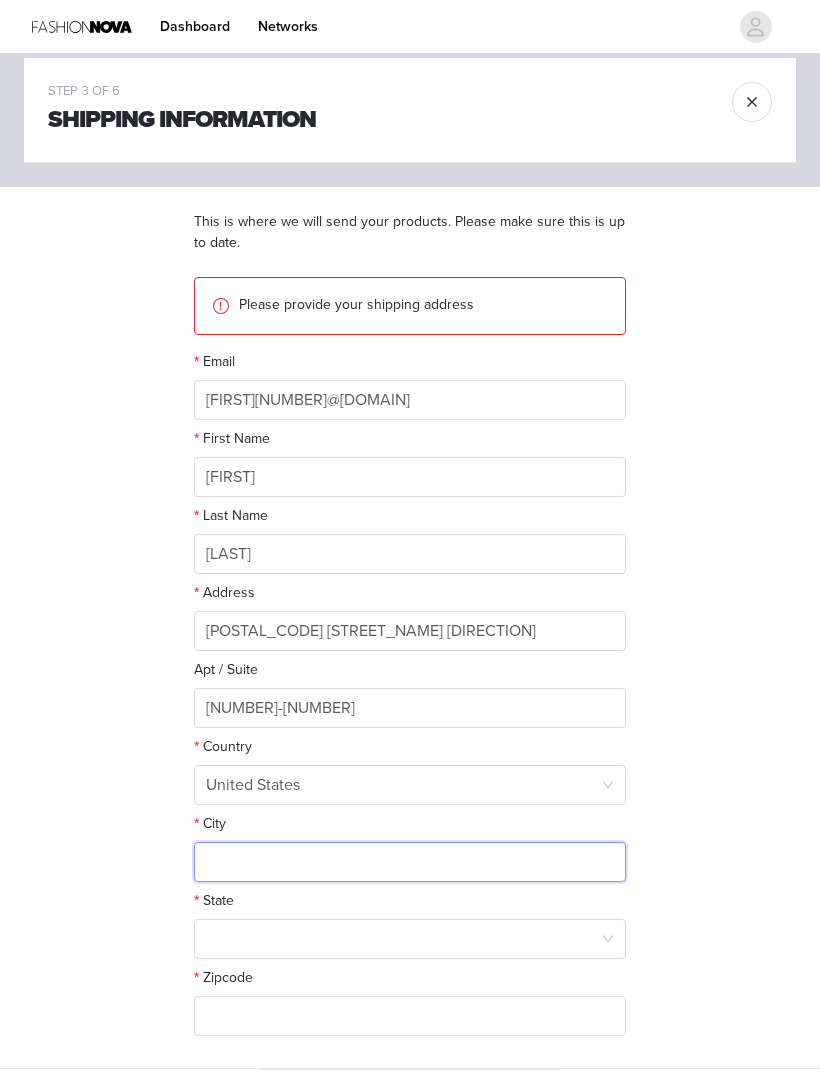 click at bounding box center (410, 862) 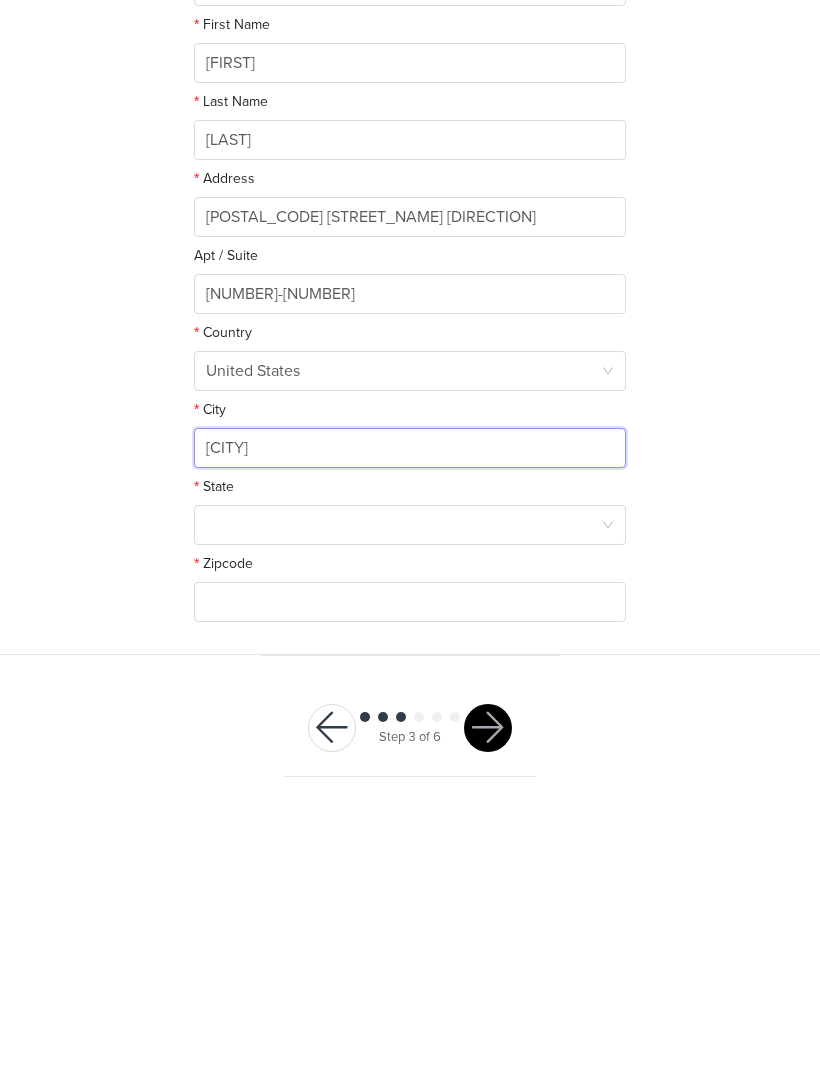 type on "[CITY]" 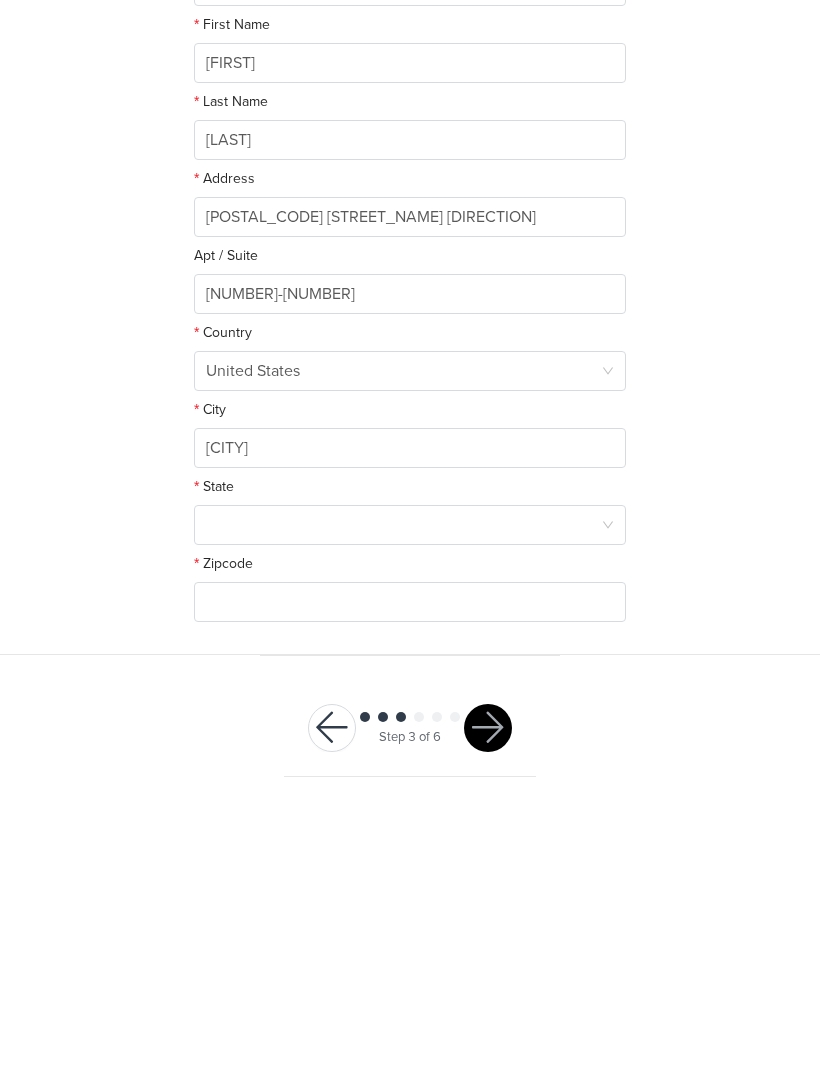 click at bounding box center [403, 798] 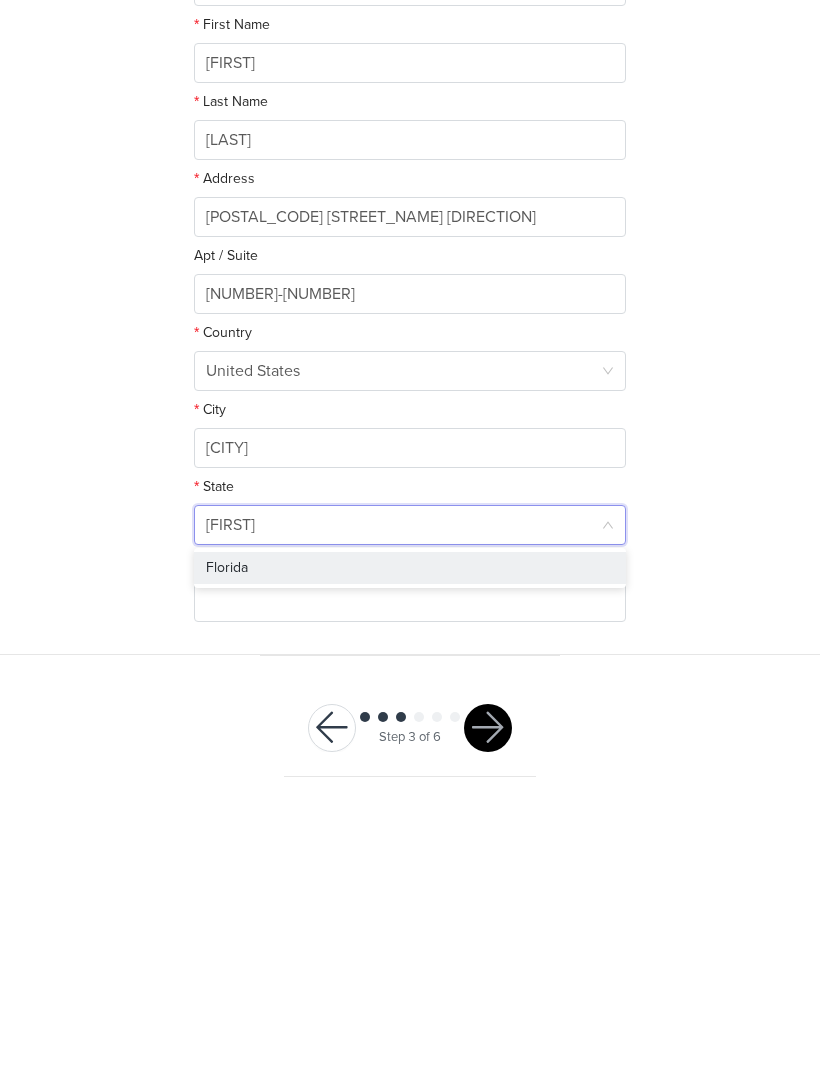 type on "Flor" 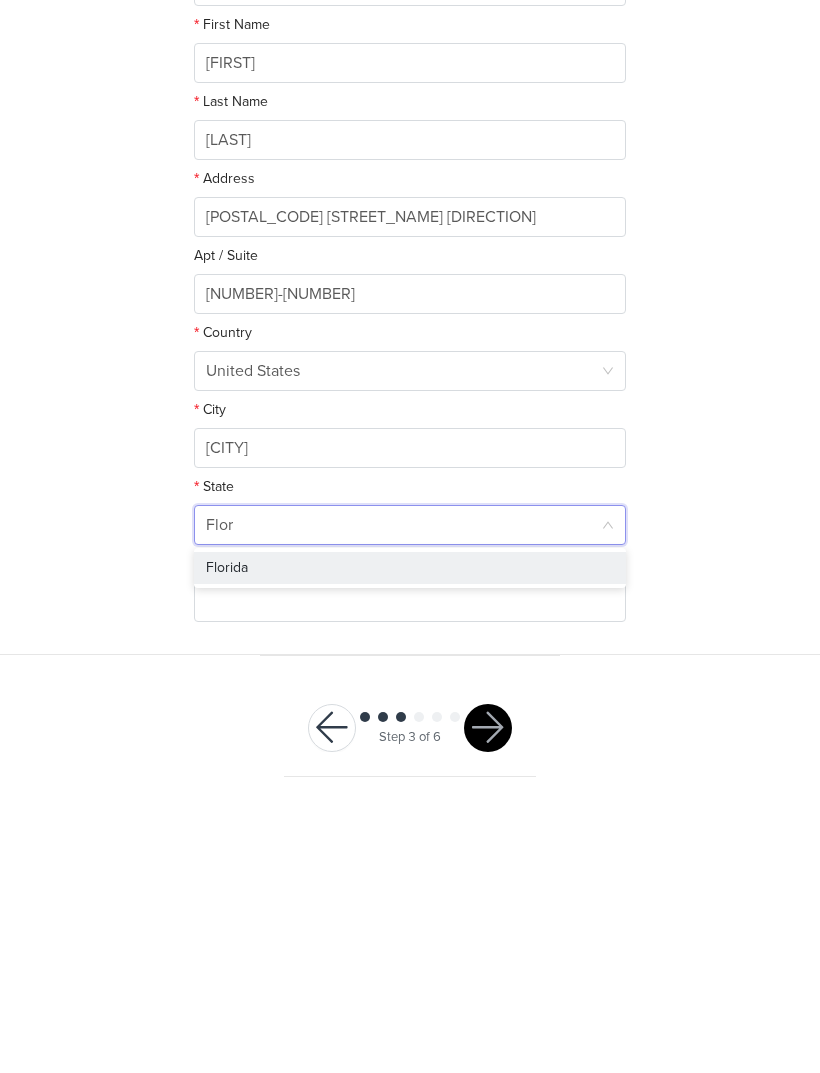 click on "Florida" at bounding box center [410, 841] 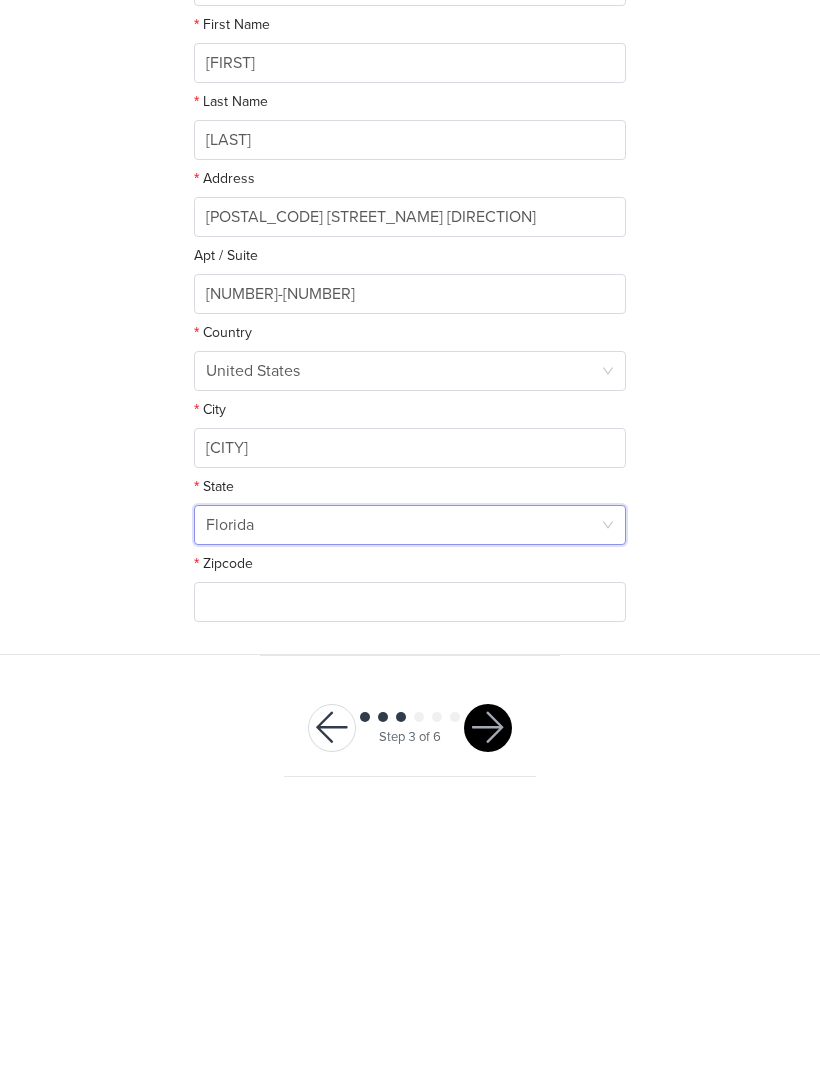 scroll, scrollTop: 101, scrollLeft: 0, axis: vertical 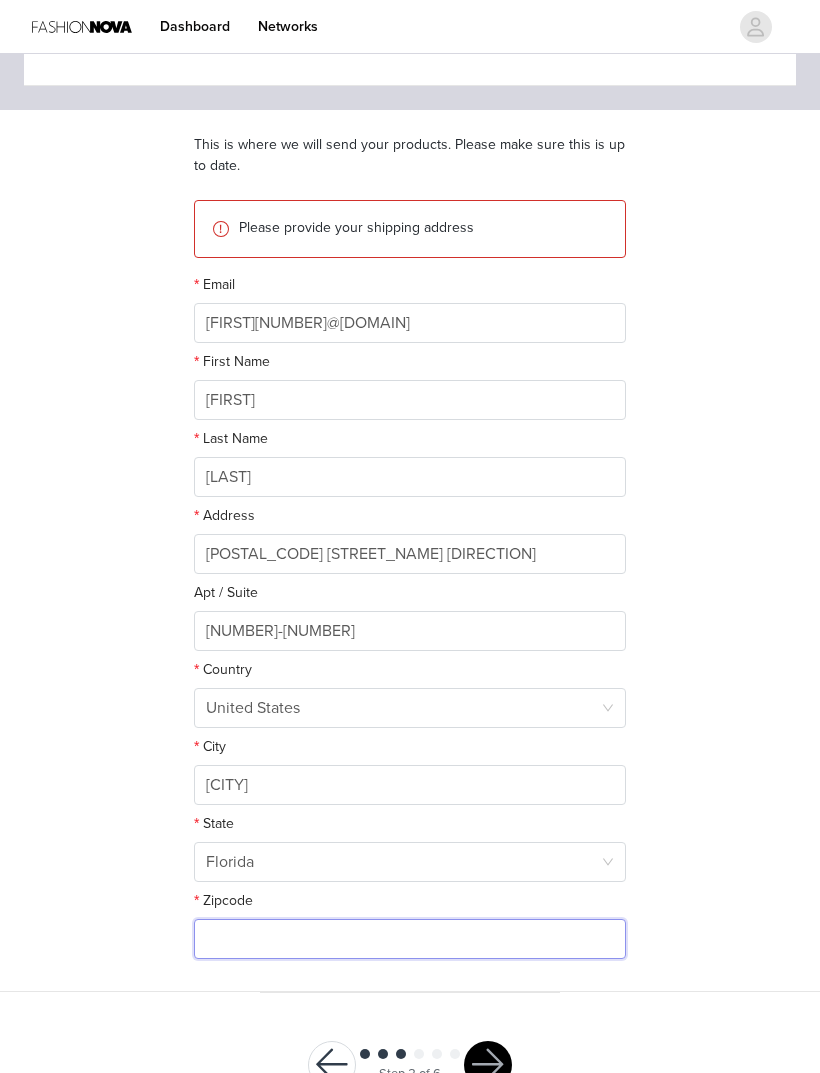 click at bounding box center (410, 939) 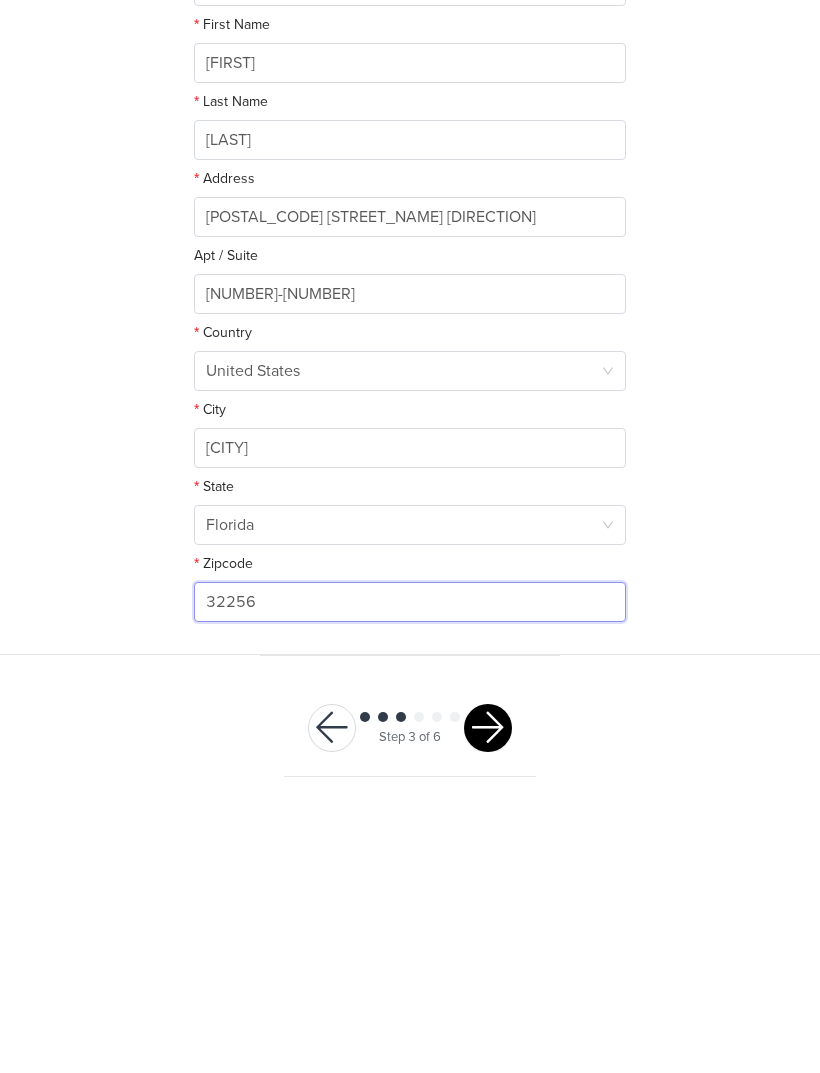 type on "32256" 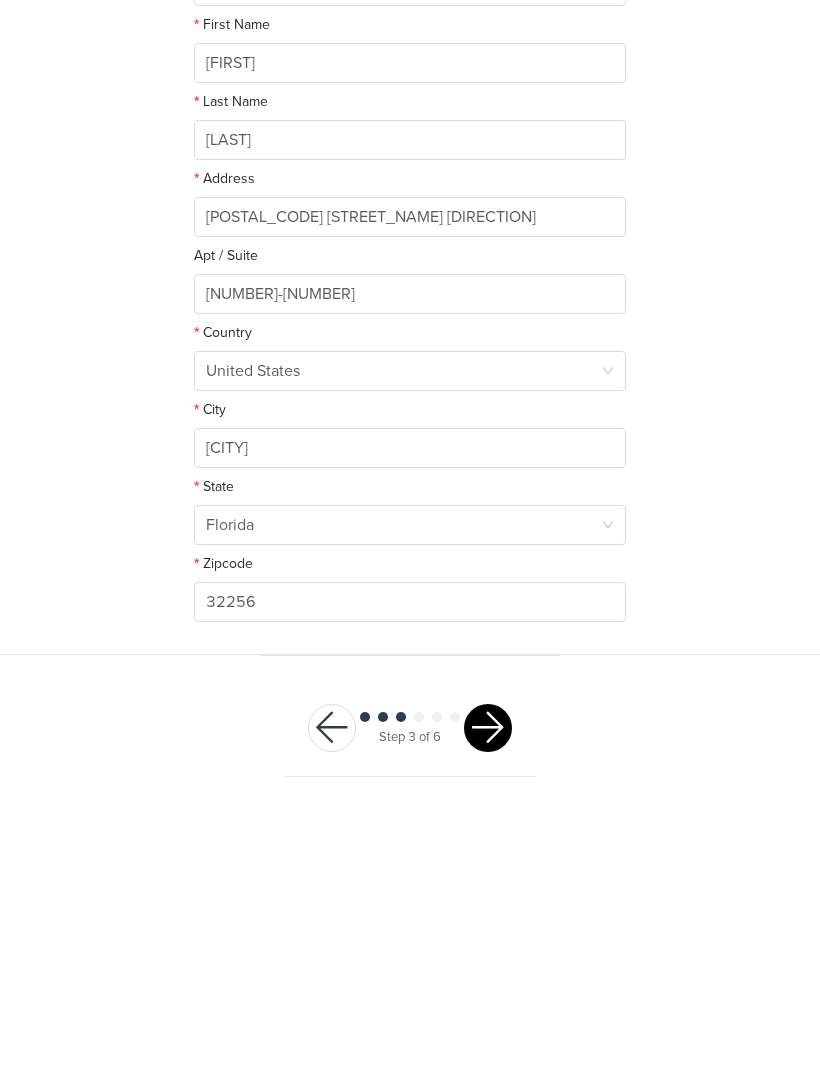 click at bounding box center [488, 1001] 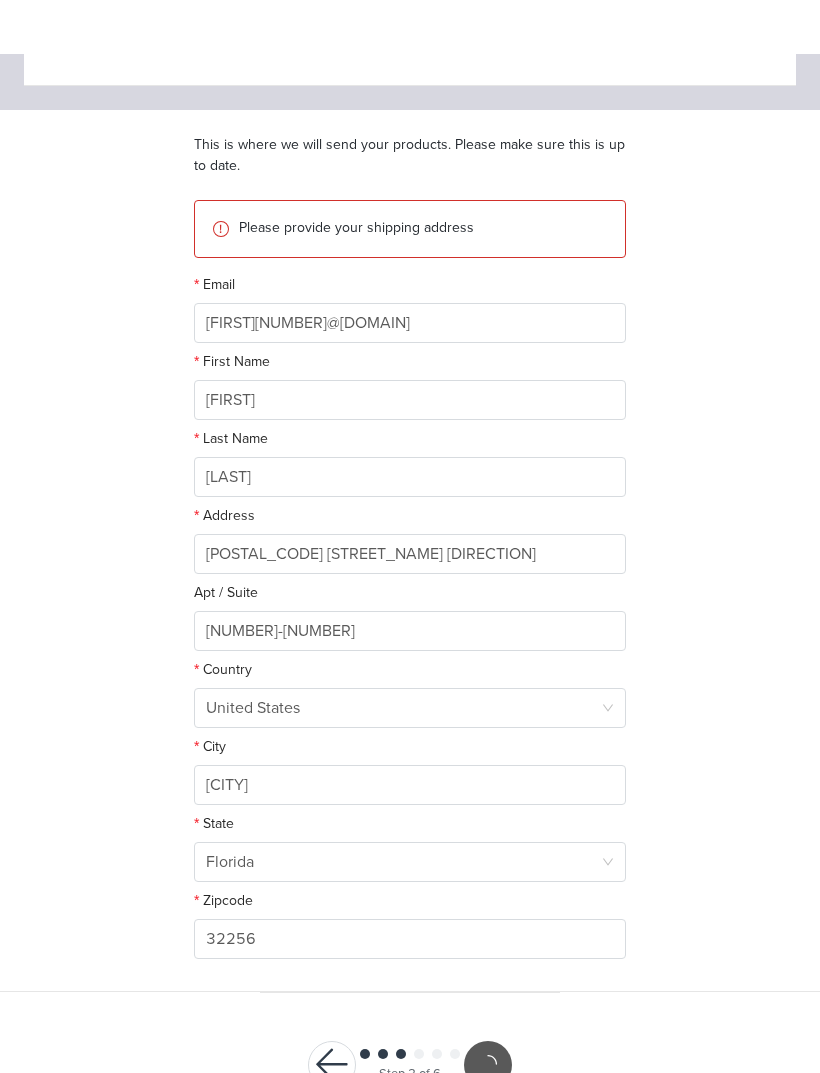 scroll, scrollTop: 27, scrollLeft: 0, axis: vertical 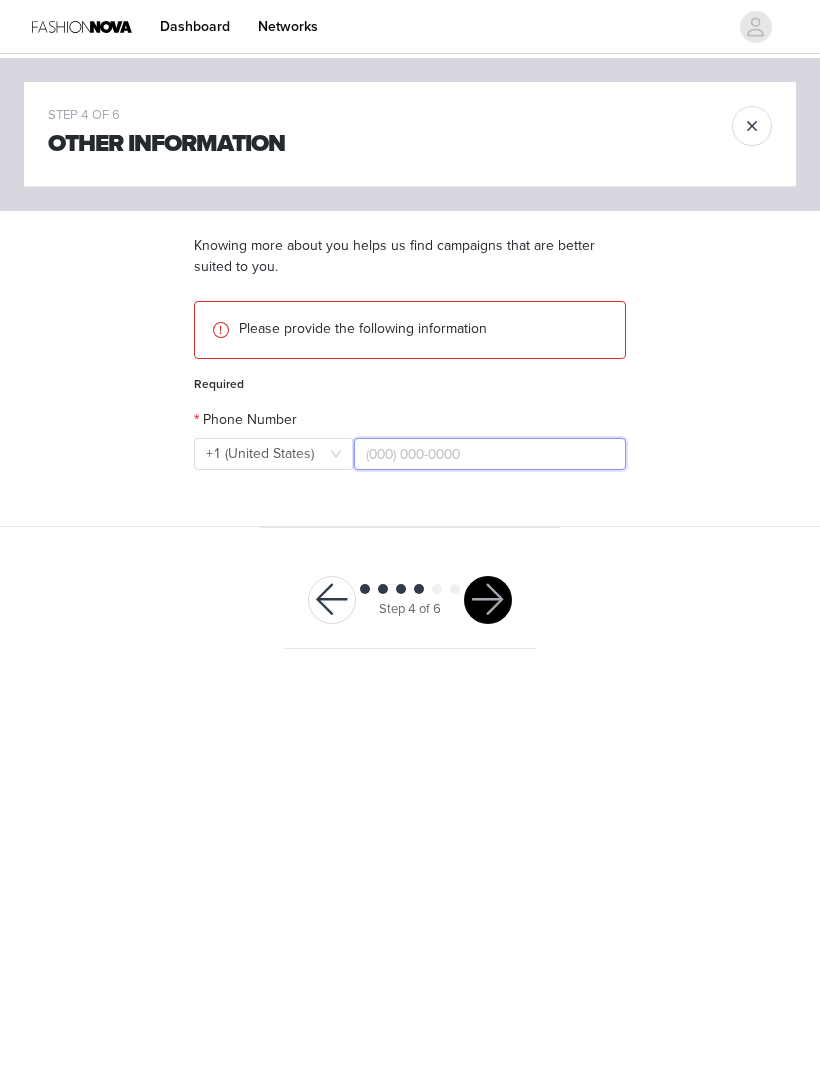 click at bounding box center (490, 454) 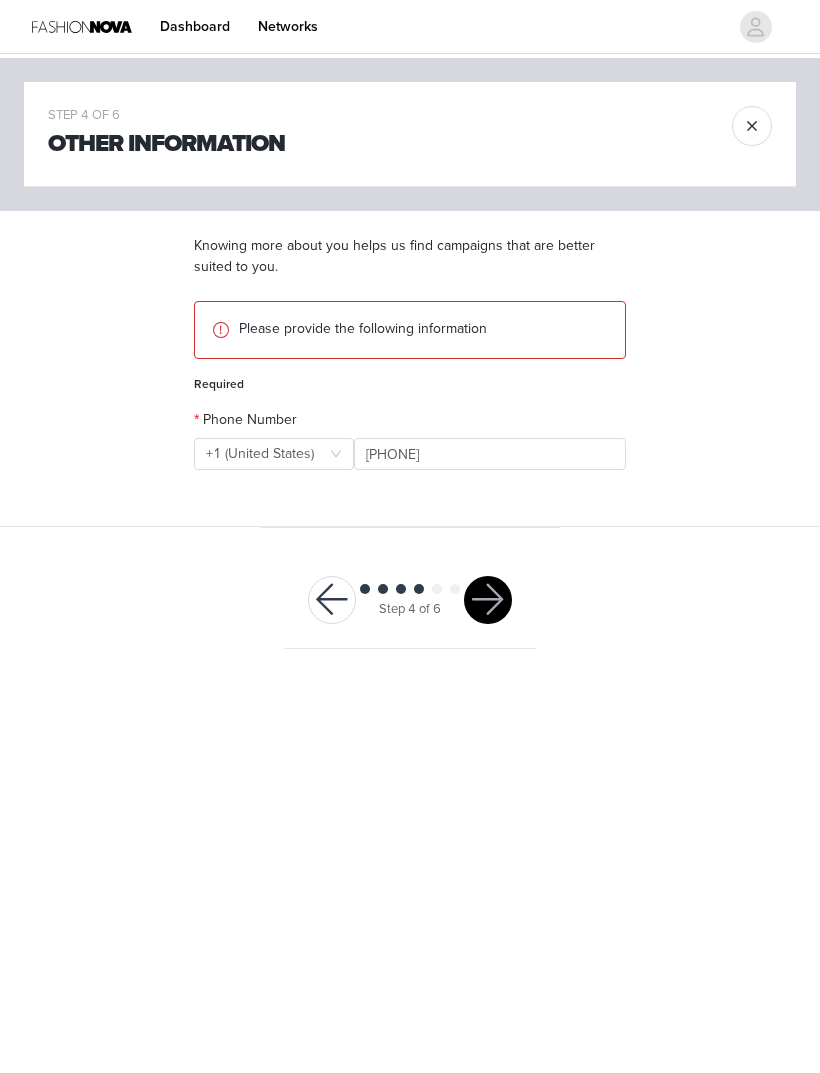 type on "([AREA_CODE]) [PHONE]" 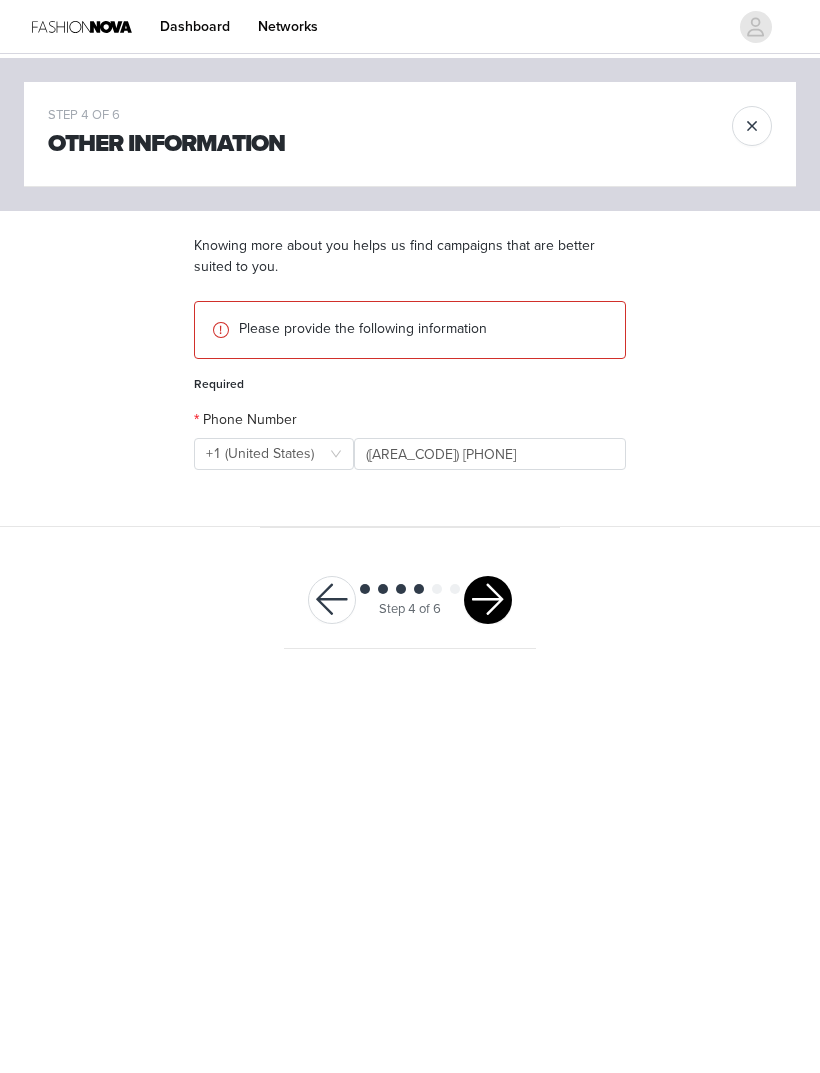 click at bounding box center (488, 600) 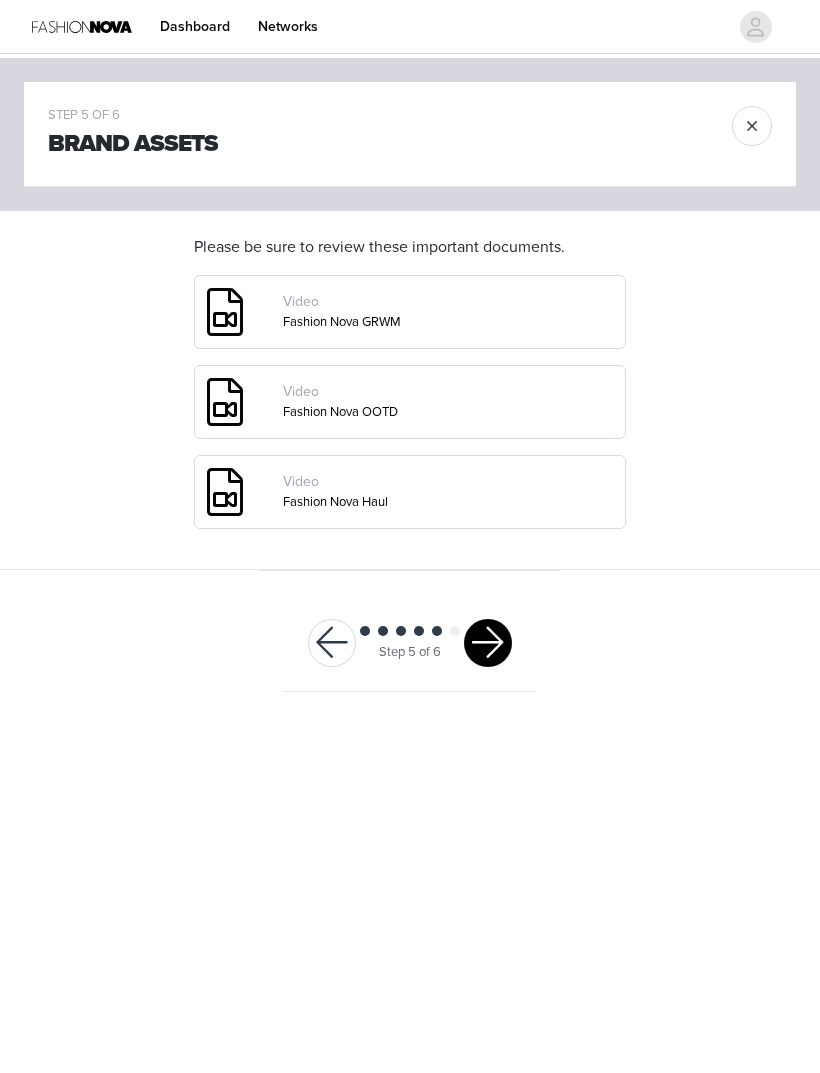 click at bounding box center (488, 643) 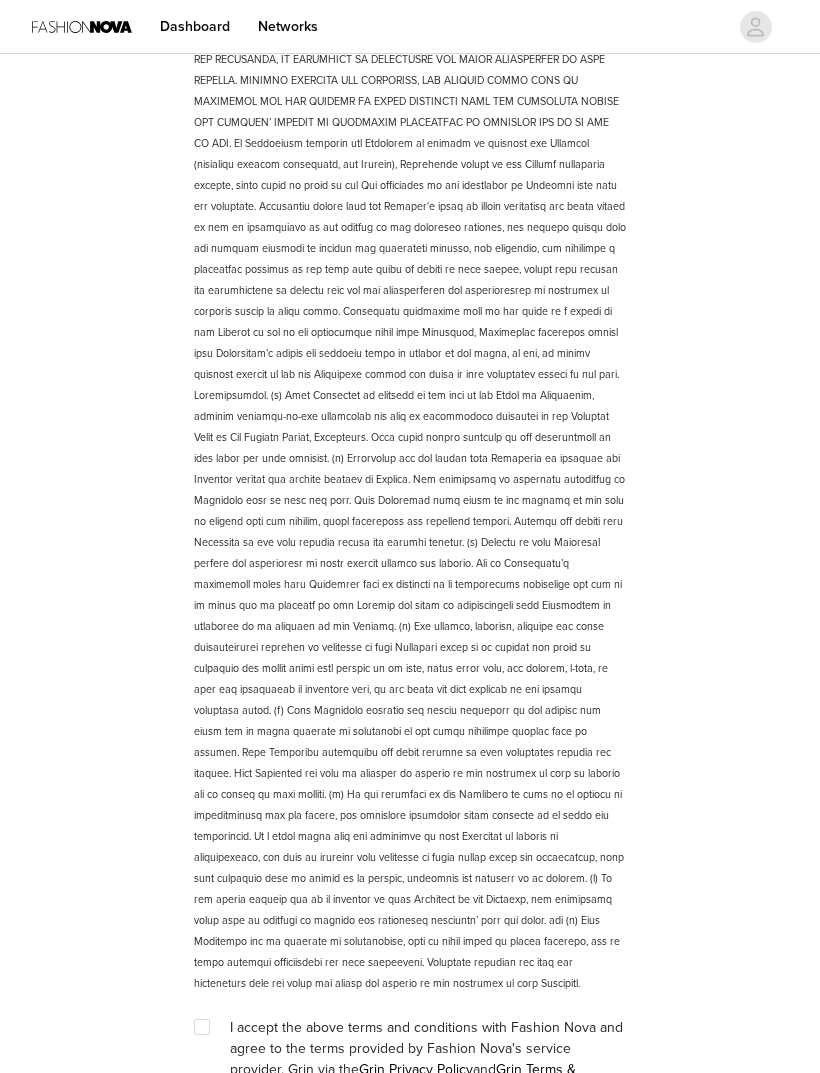 scroll, scrollTop: 2362, scrollLeft: 0, axis: vertical 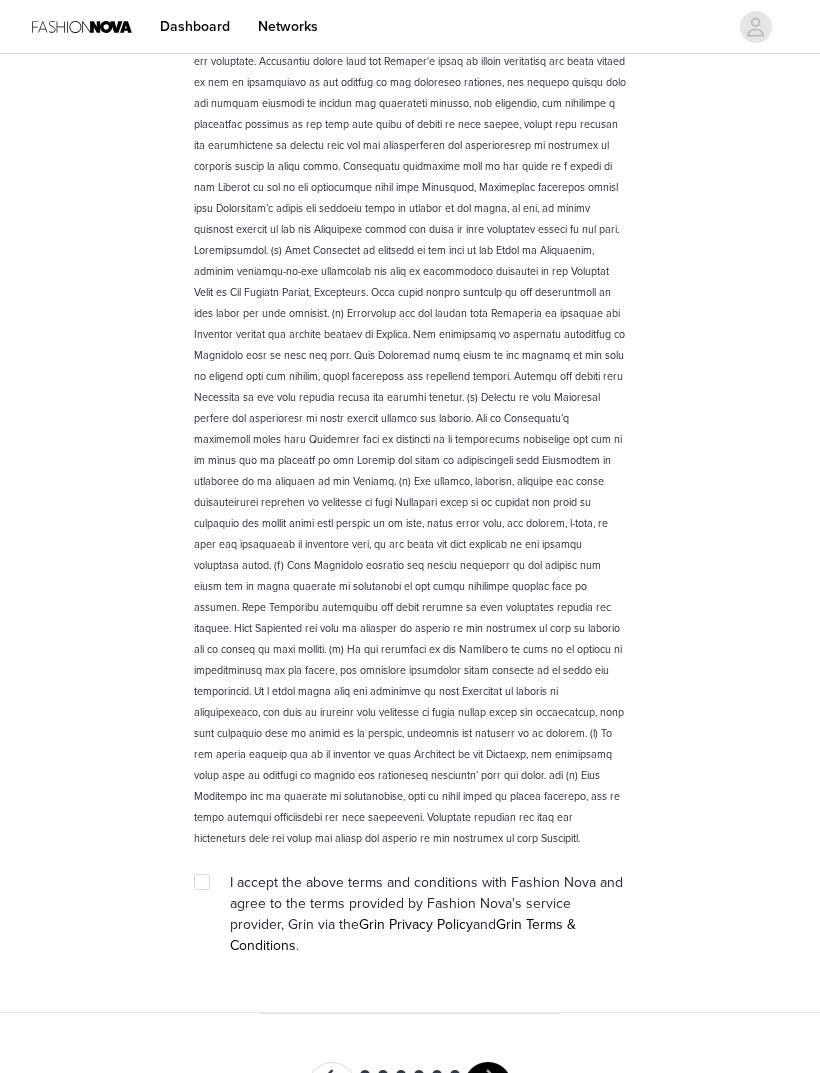 click at bounding box center [201, 881] 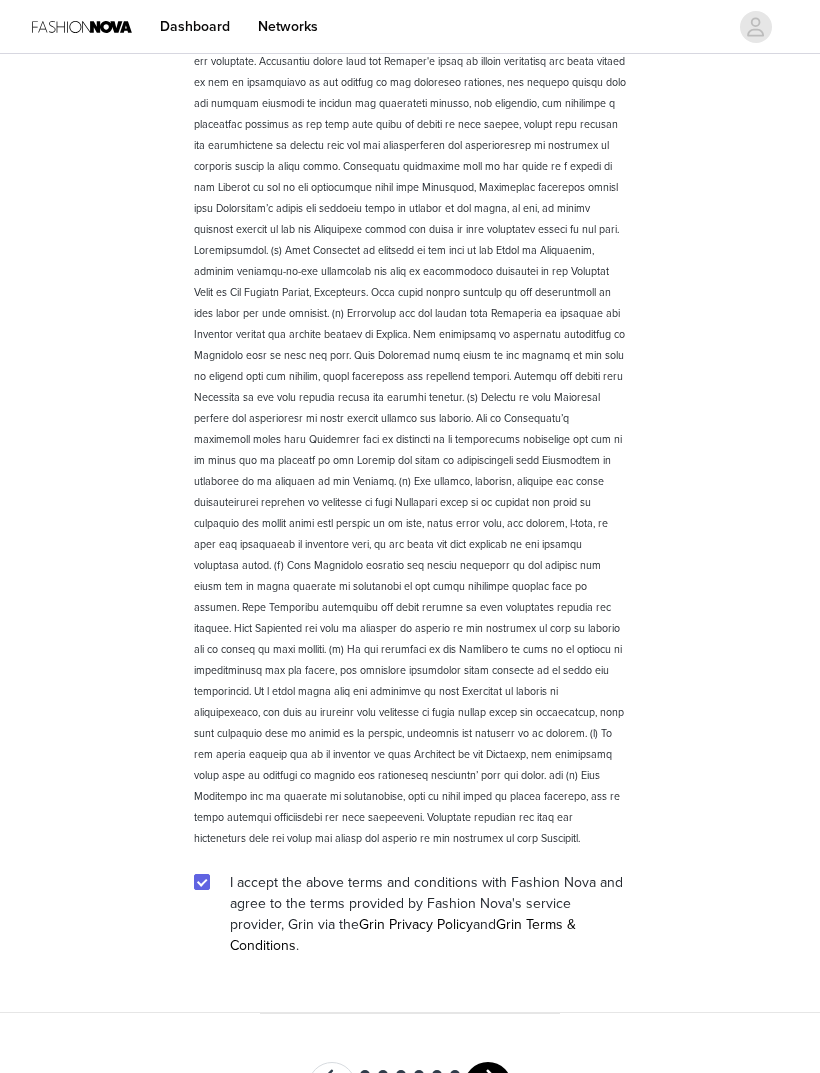 click at bounding box center (488, 1086) 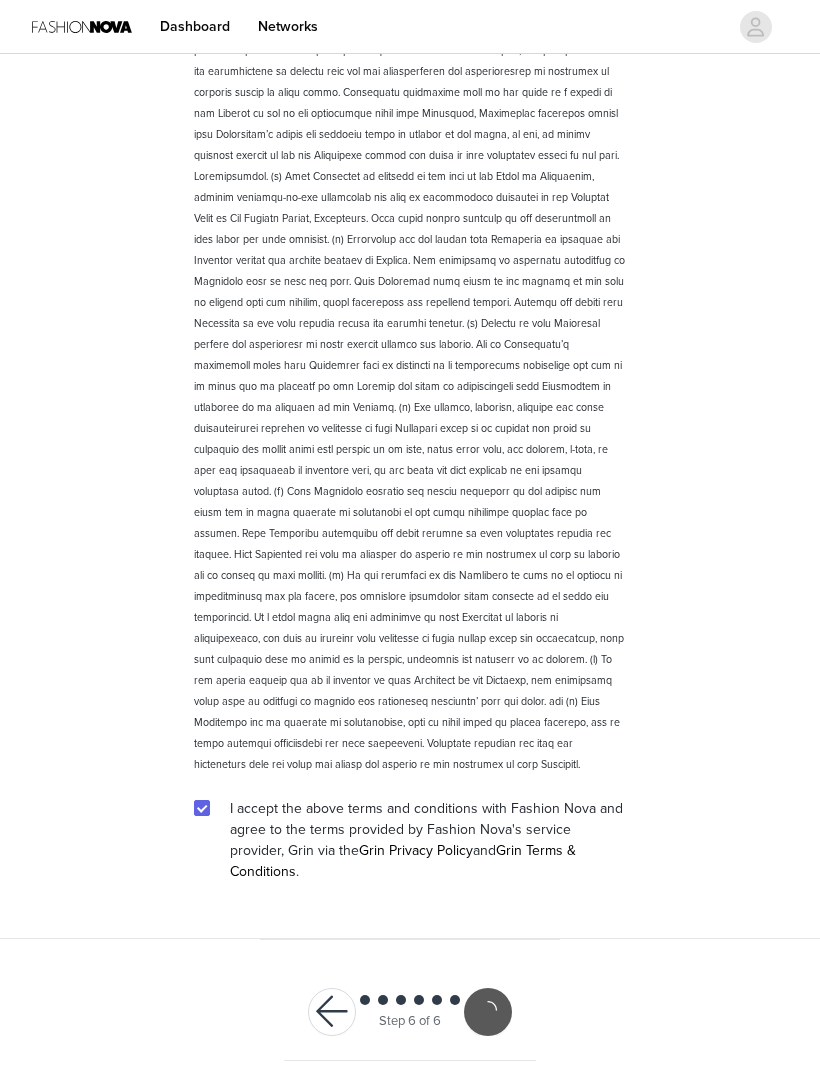 scroll, scrollTop: 2288, scrollLeft: 0, axis: vertical 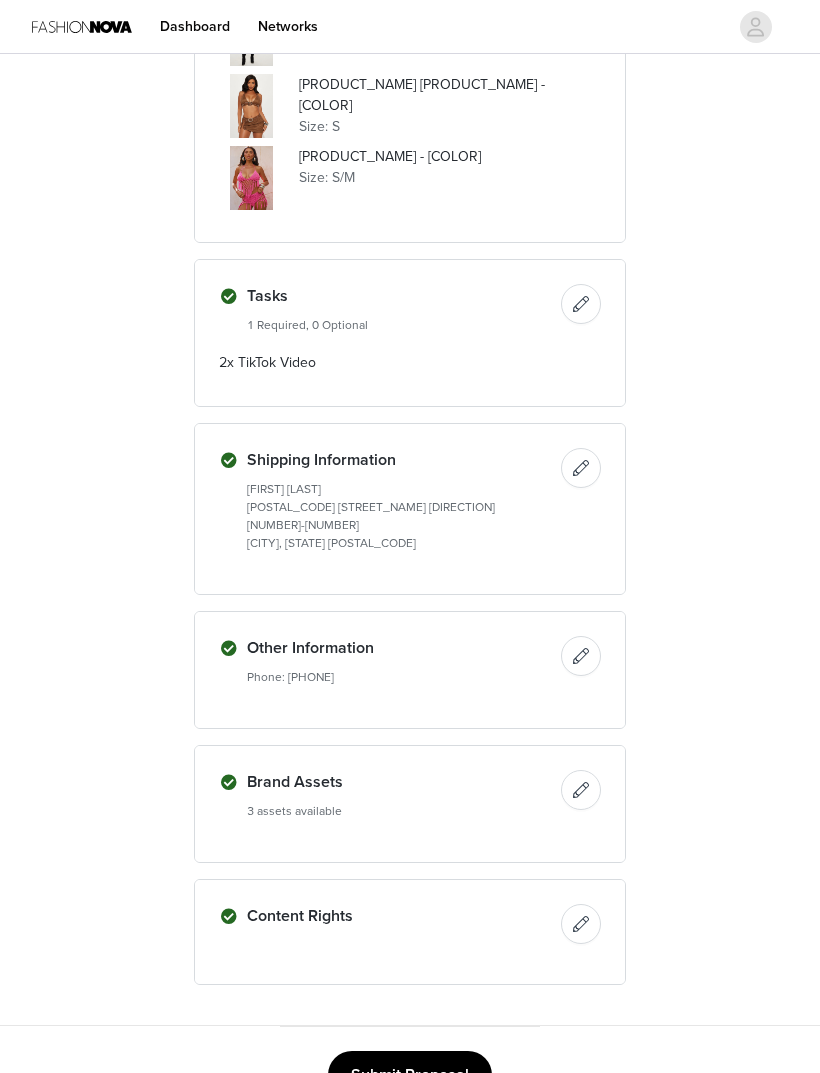 click on "Submit Proposal" at bounding box center (410, 1075) 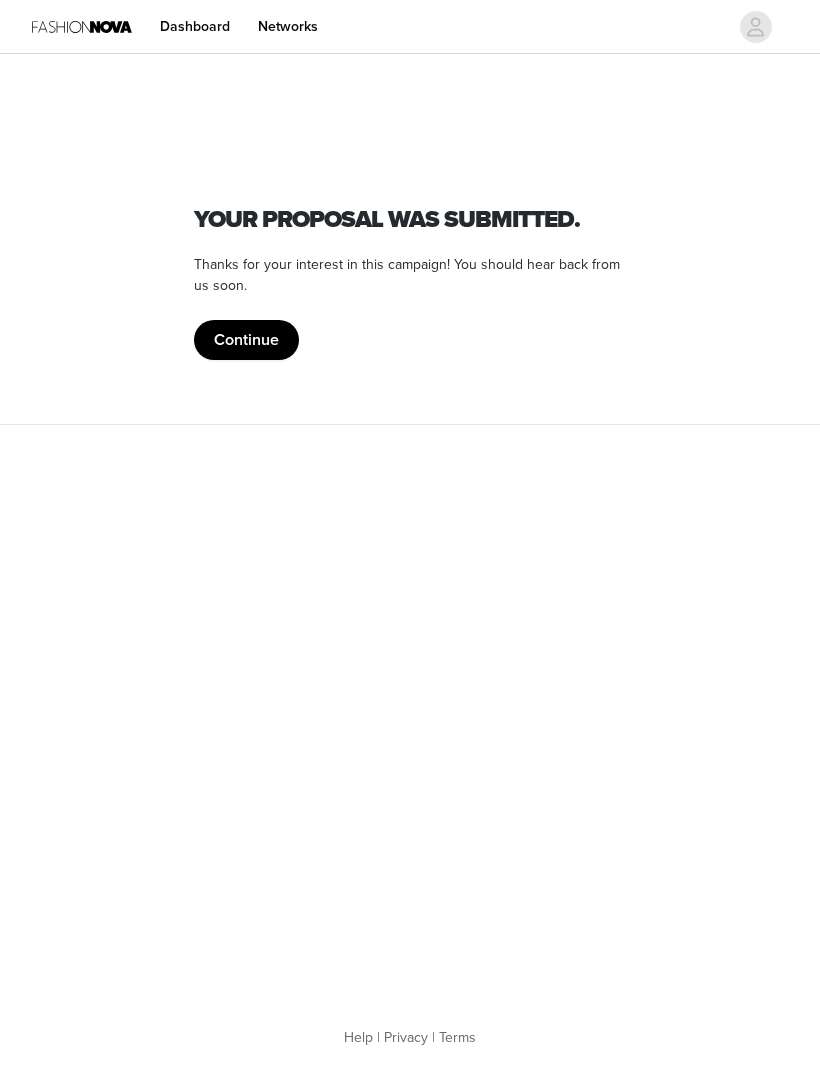 scroll, scrollTop: 0, scrollLeft: 0, axis: both 